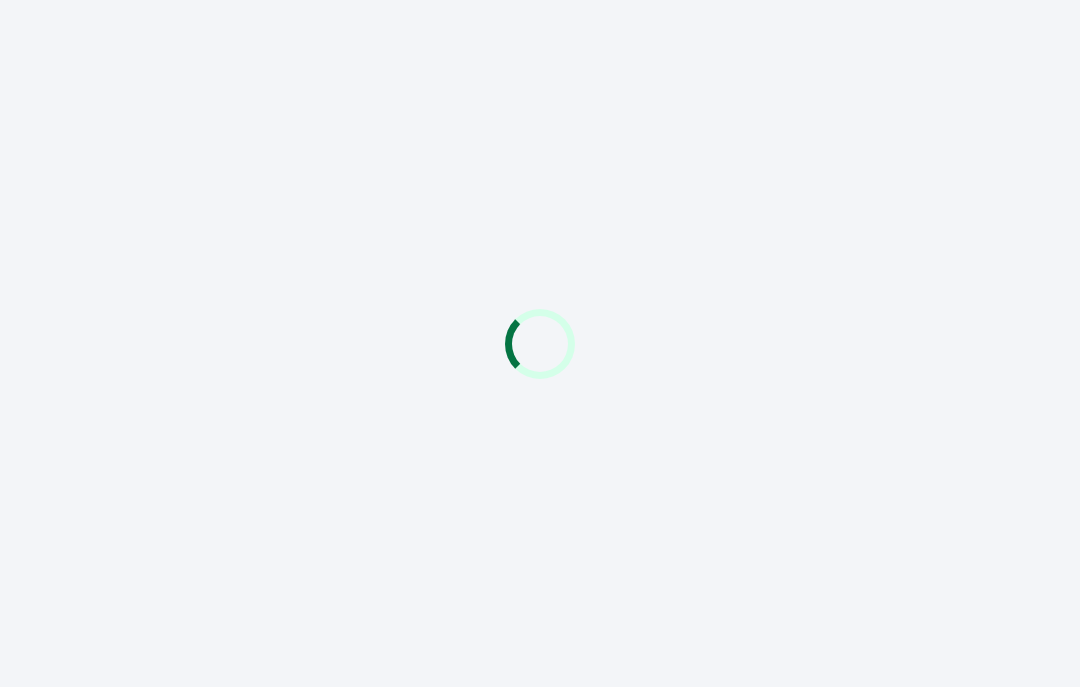 scroll, scrollTop: 0, scrollLeft: 0, axis: both 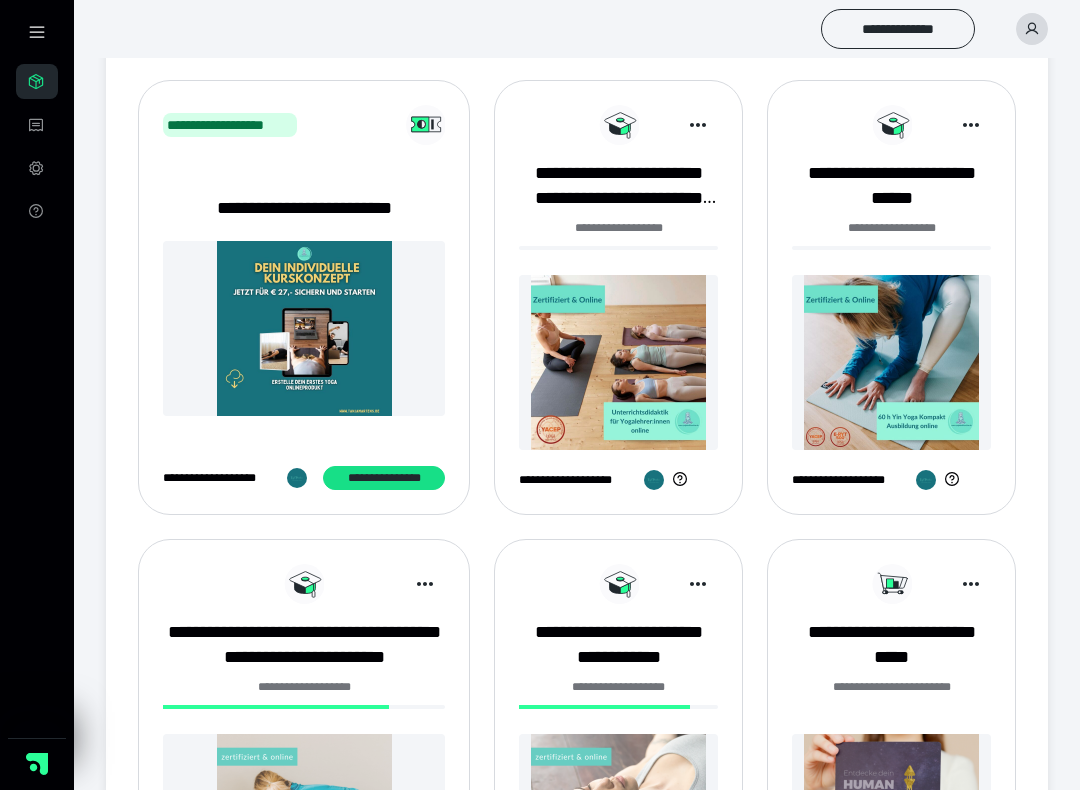 click at bounding box center [618, 362] 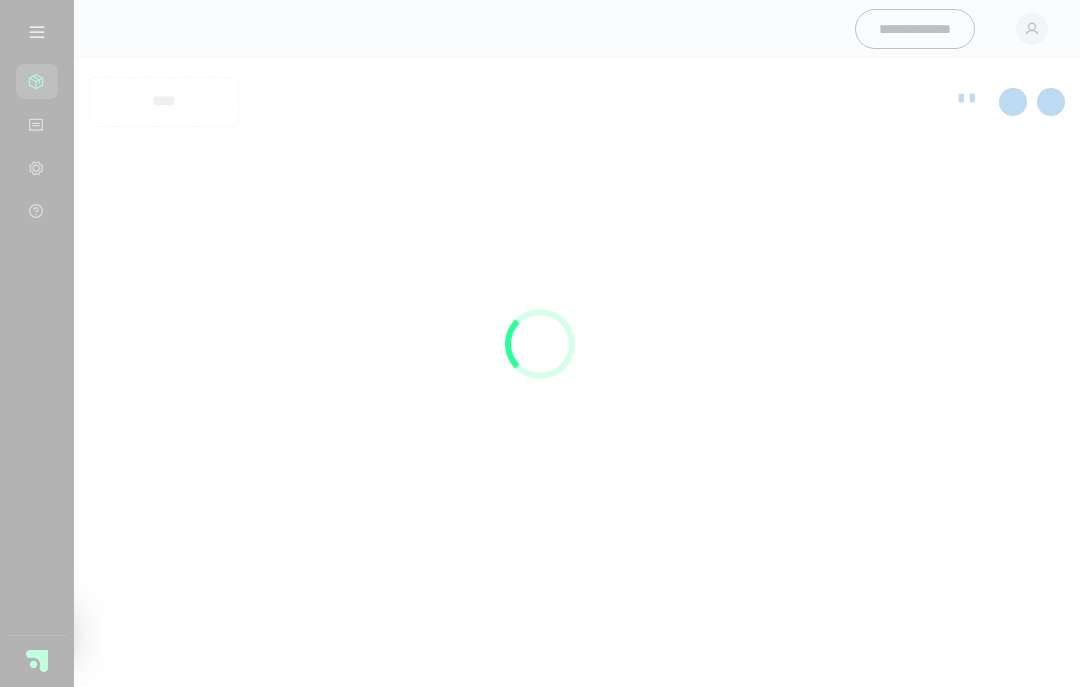 scroll, scrollTop: 0, scrollLeft: 0, axis: both 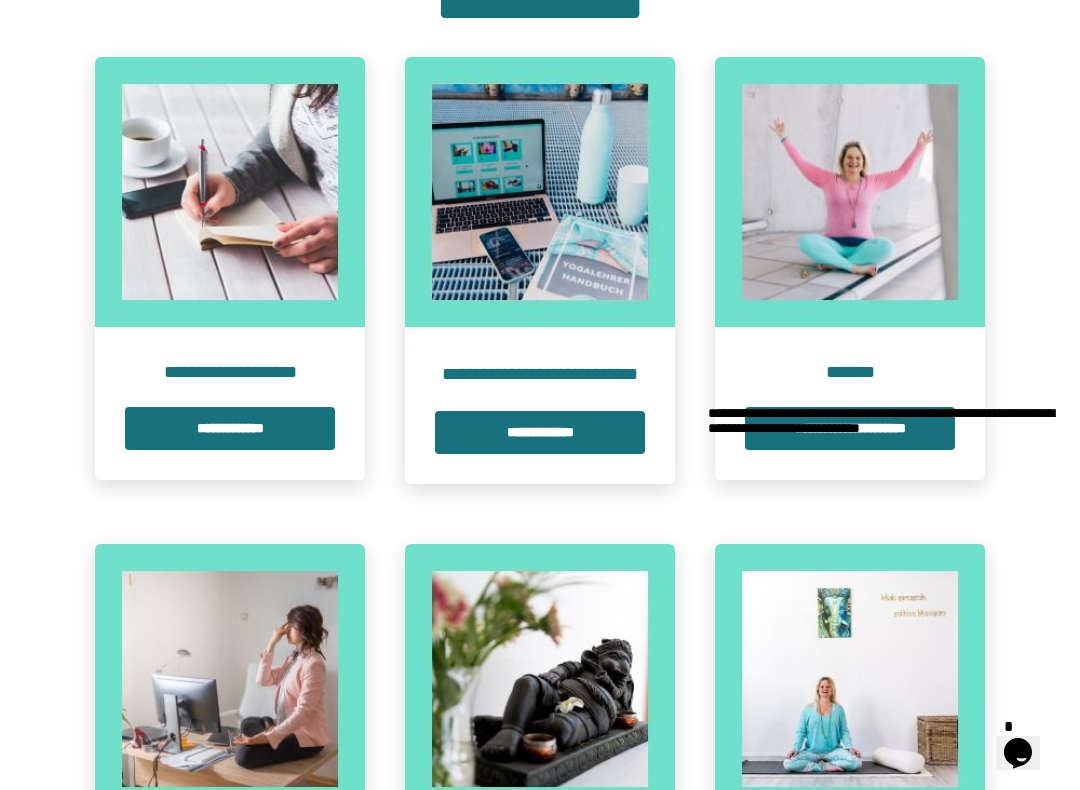 click on "**********" at bounding box center [230, 428] 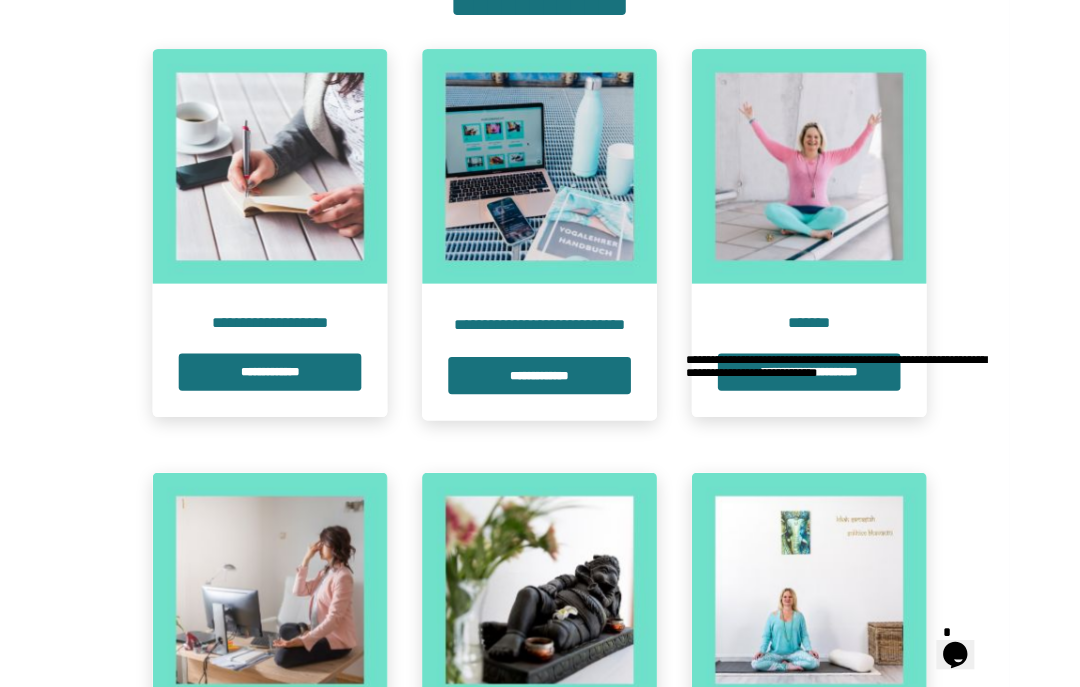 scroll, scrollTop: 0, scrollLeft: 0, axis: both 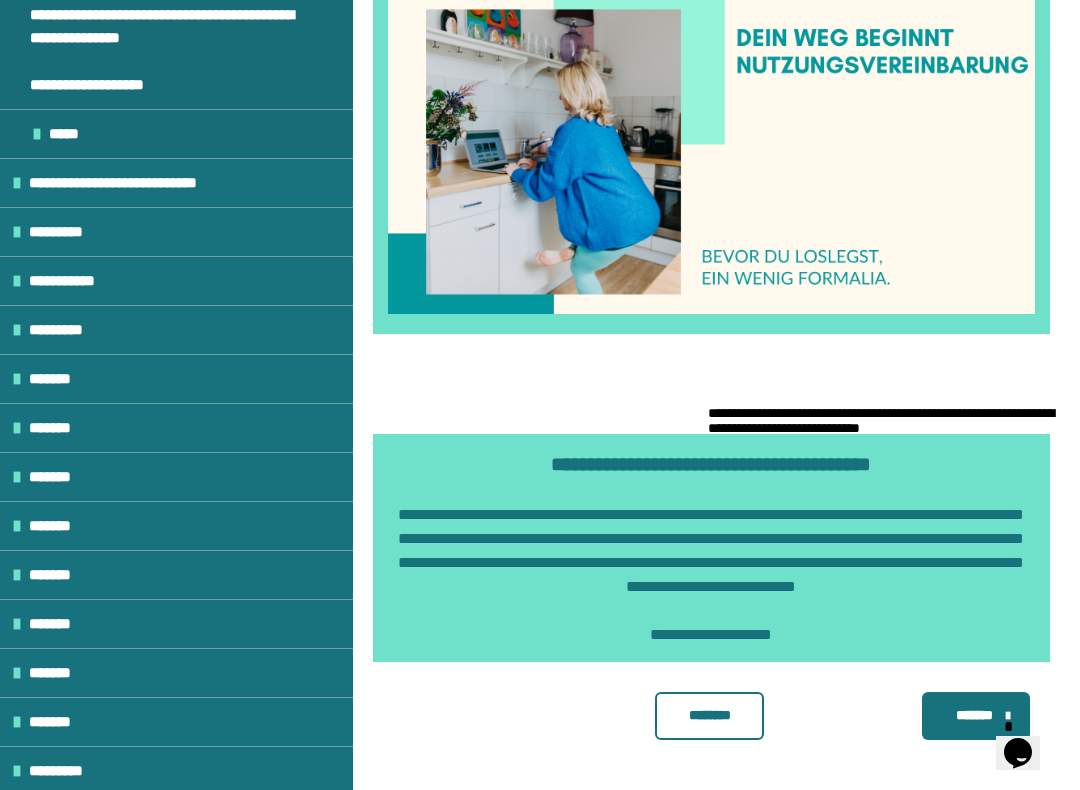 click at bounding box center [708, 406] 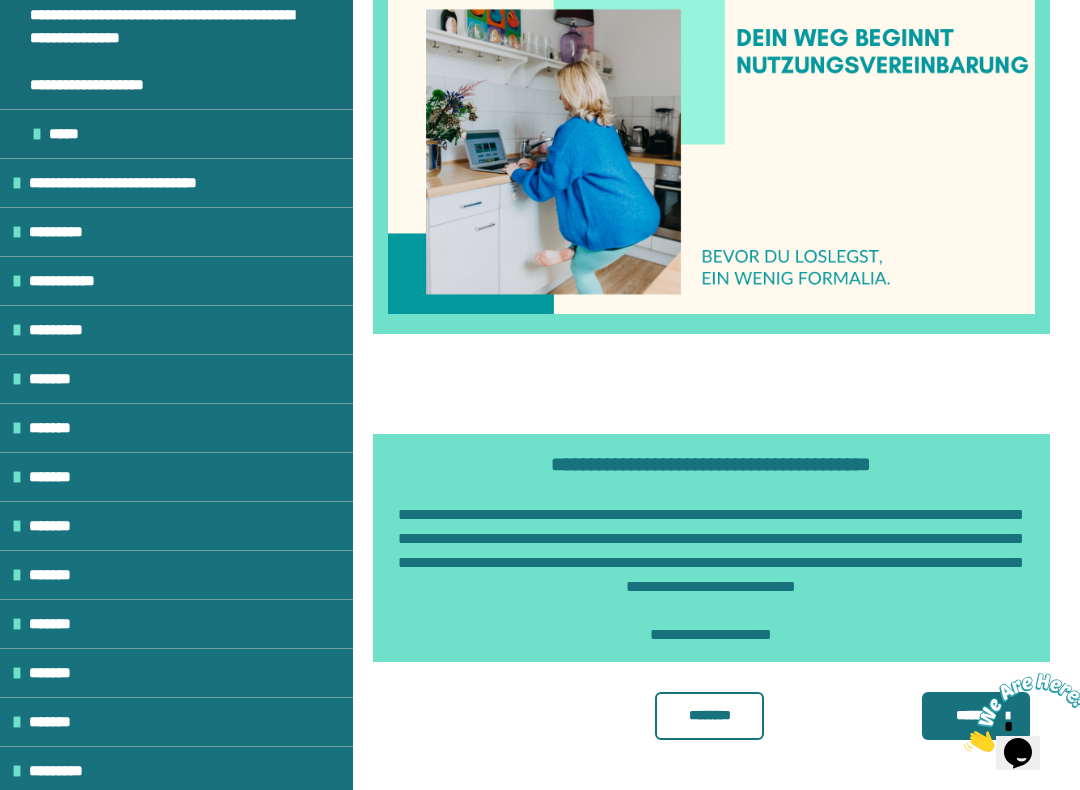 click on "********" at bounding box center (710, 716) 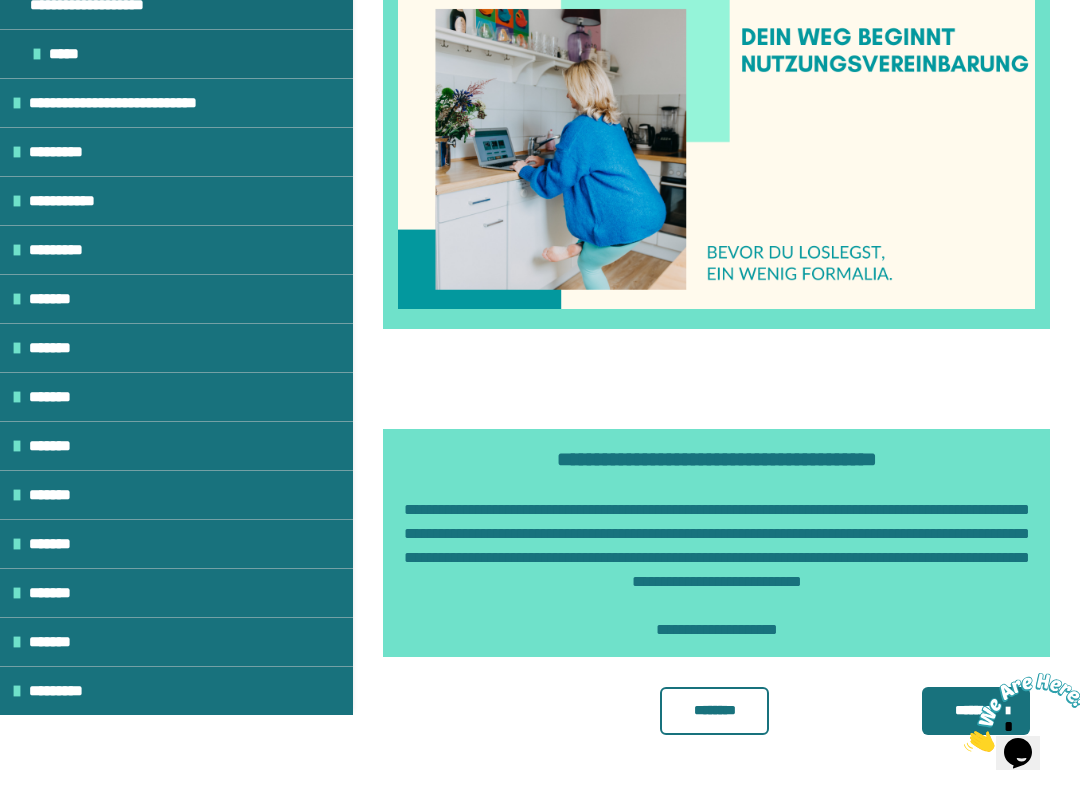 scroll, scrollTop: 0, scrollLeft: 0, axis: both 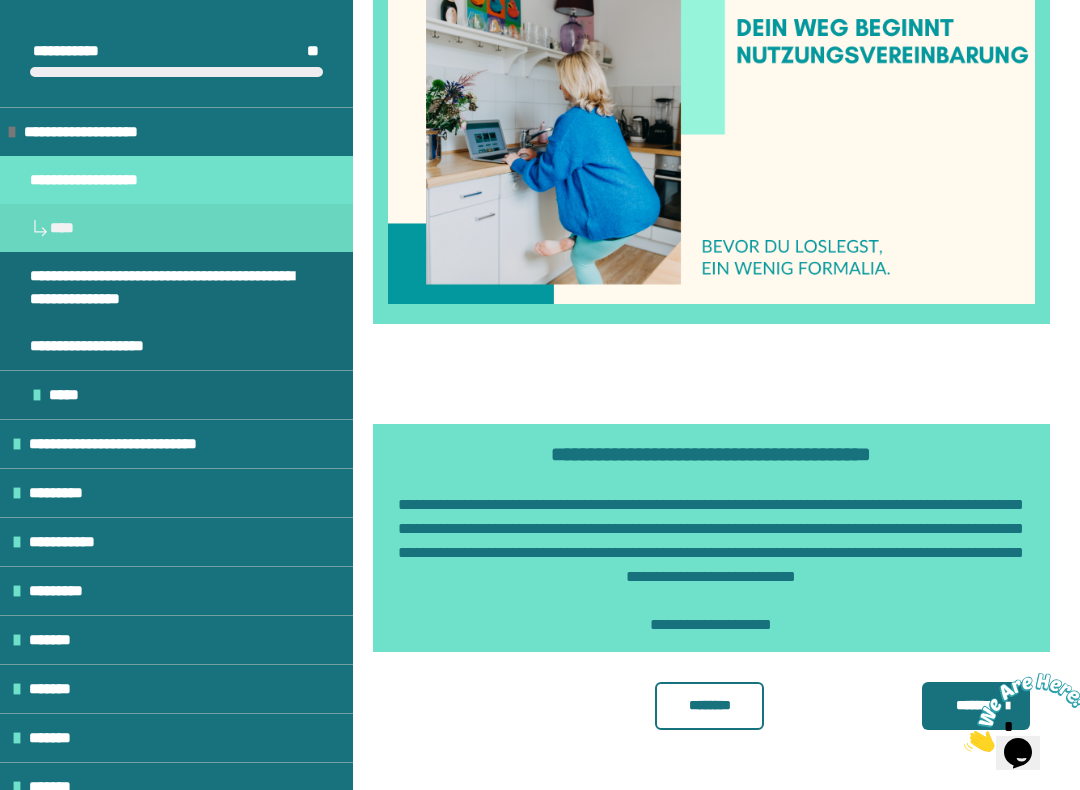 click on "********" at bounding box center [710, 705] 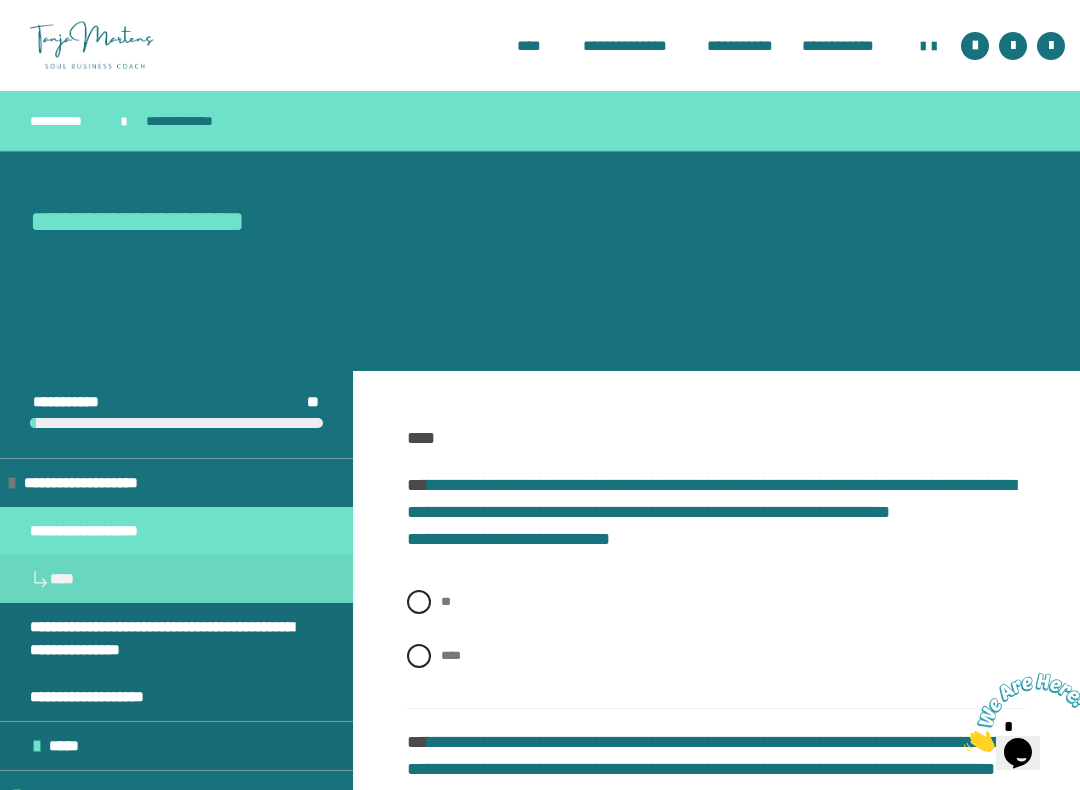 click at bounding box center [419, 602] 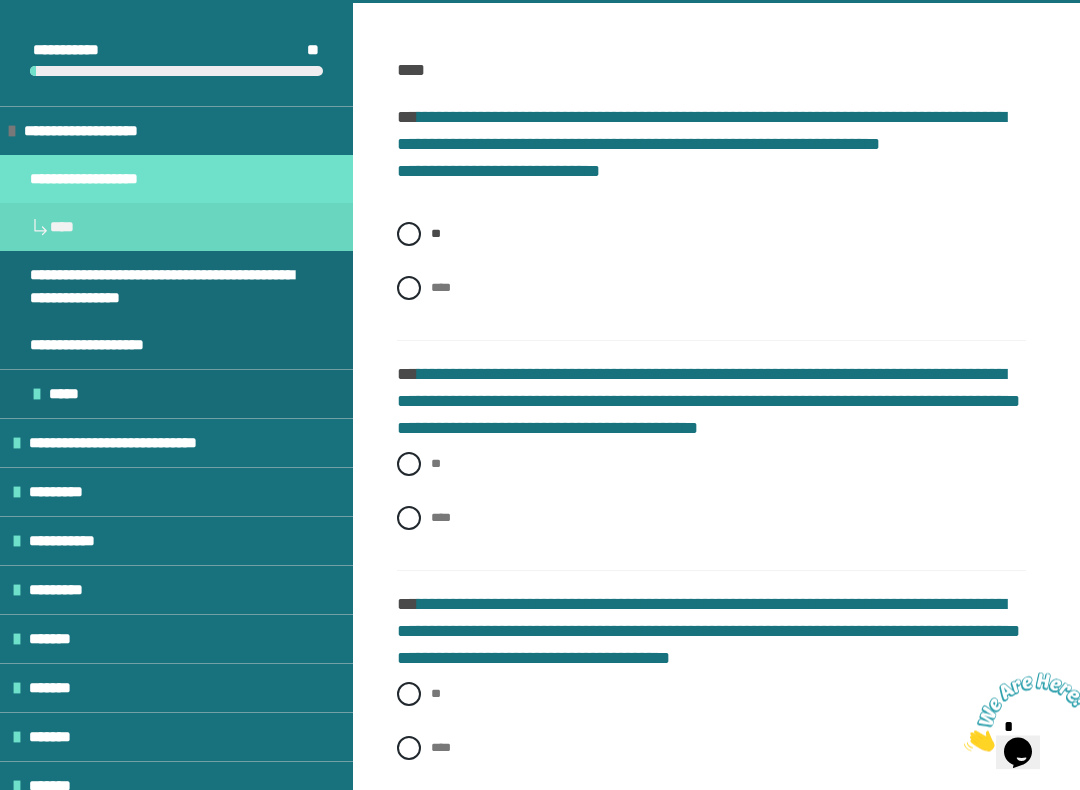 scroll, scrollTop: 369, scrollLeft: 0, axis: vertical 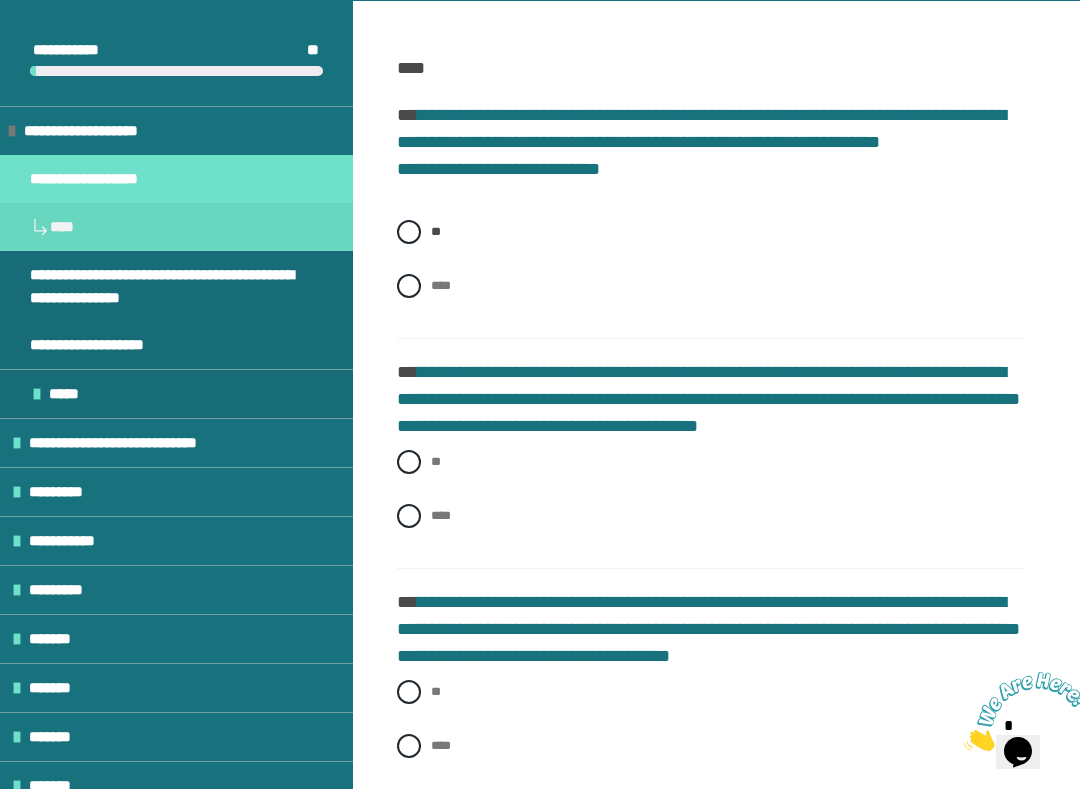 click on "**" at bounding box center (437, 457) 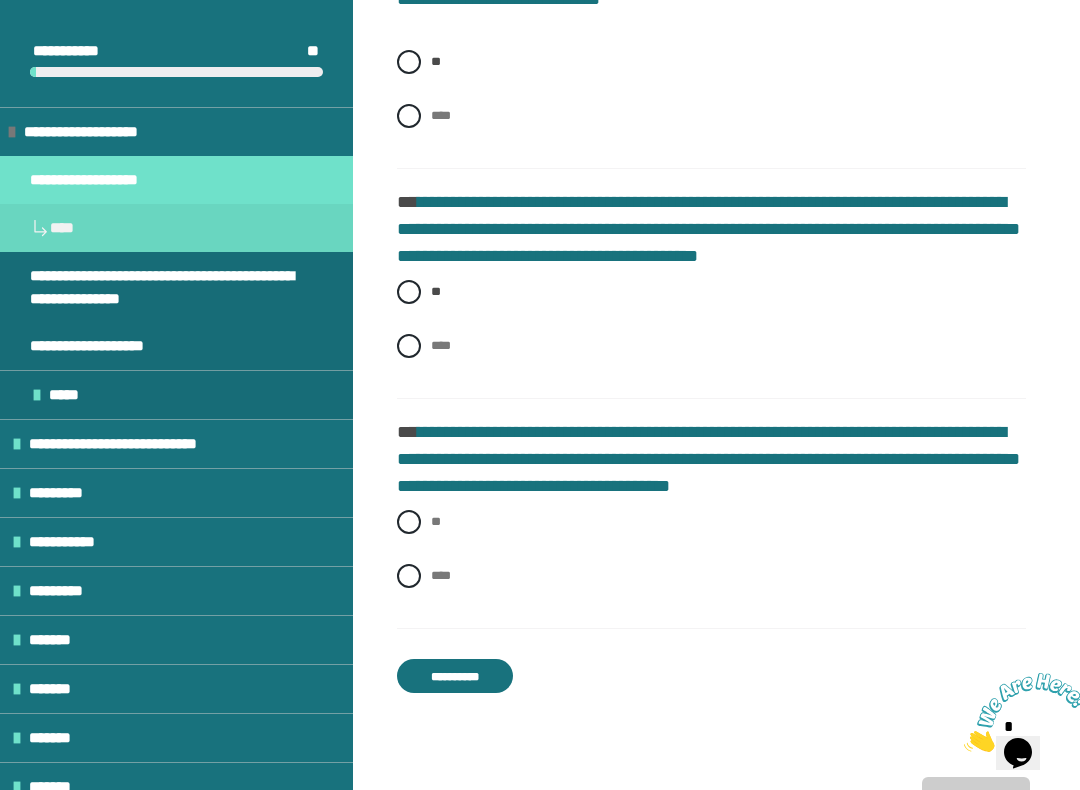 scroll, scrollTop: 635, scrollLeft: 0, axis: vertical 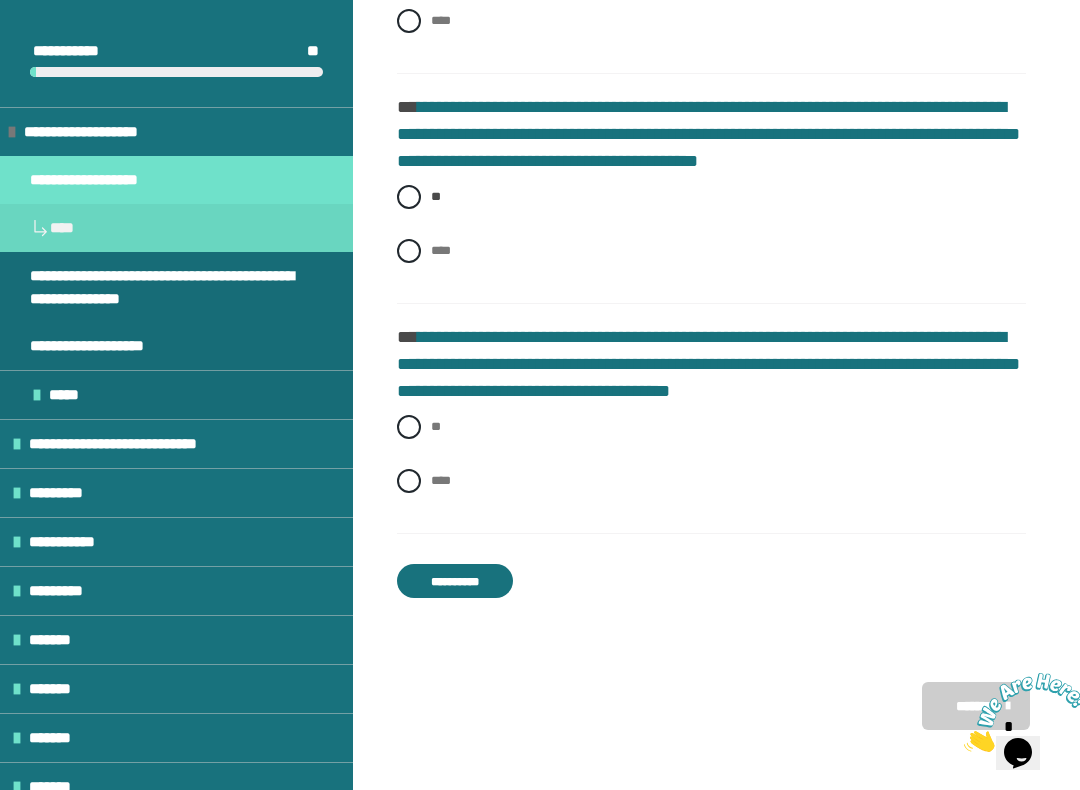 click at bounding box center (409, 427) 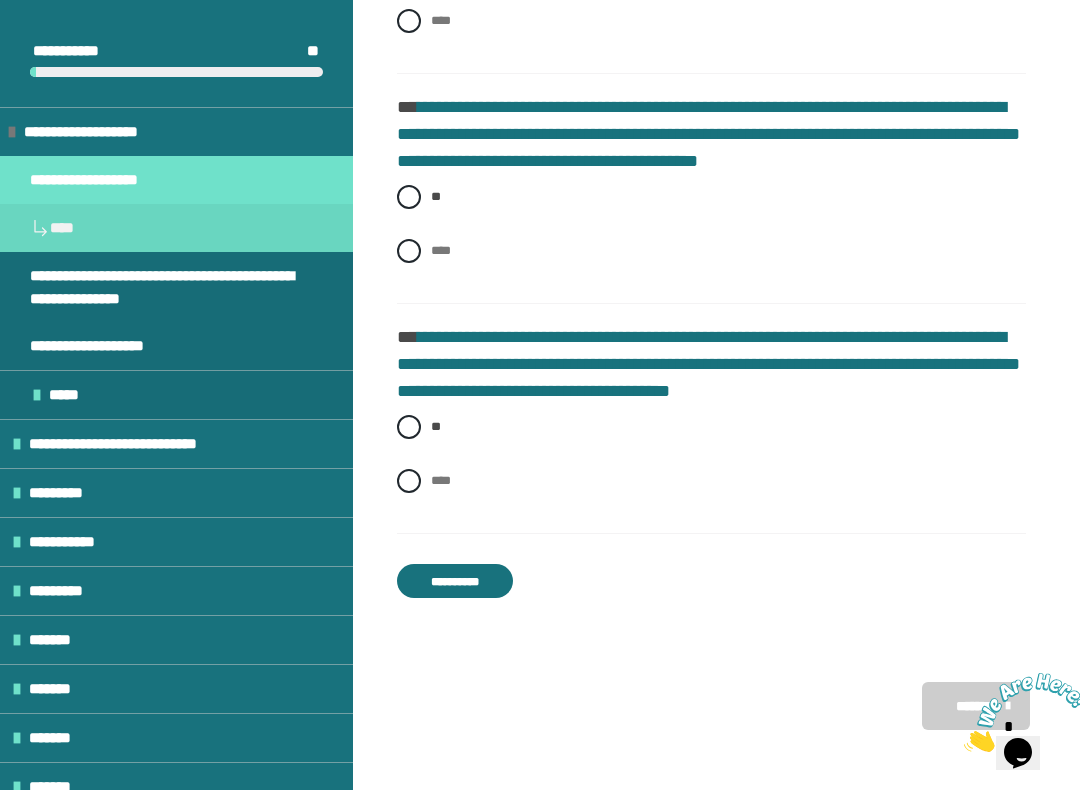 click on "**********" at bounding box center (455, 581) 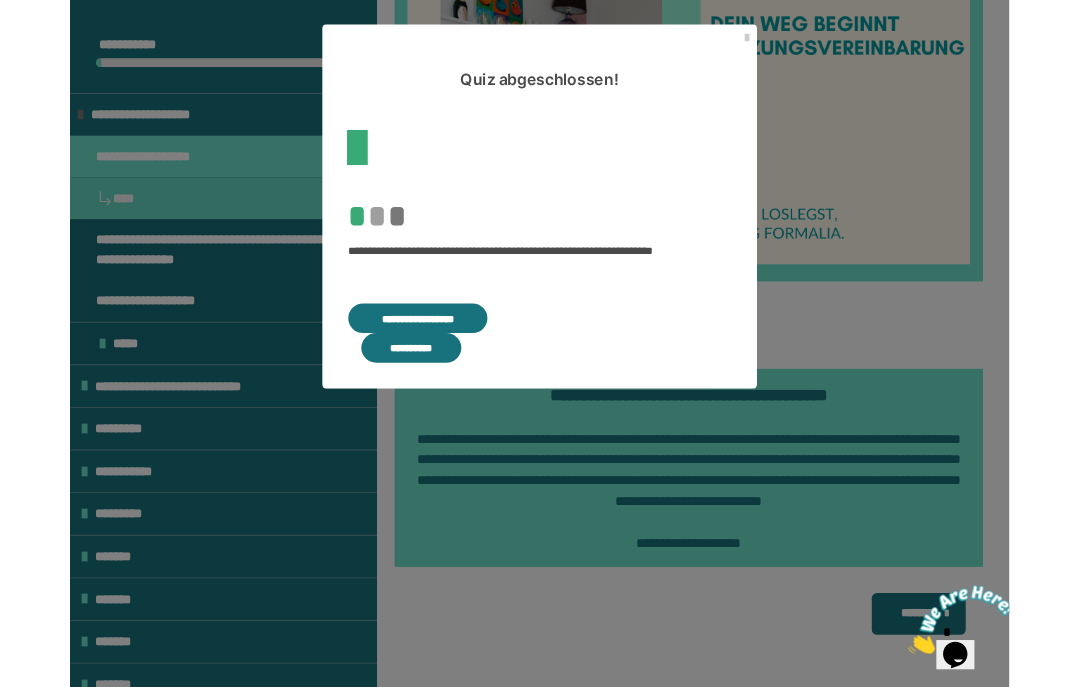 scroll, scrollTop: 431, scrollLeft: 0, axis: vertical 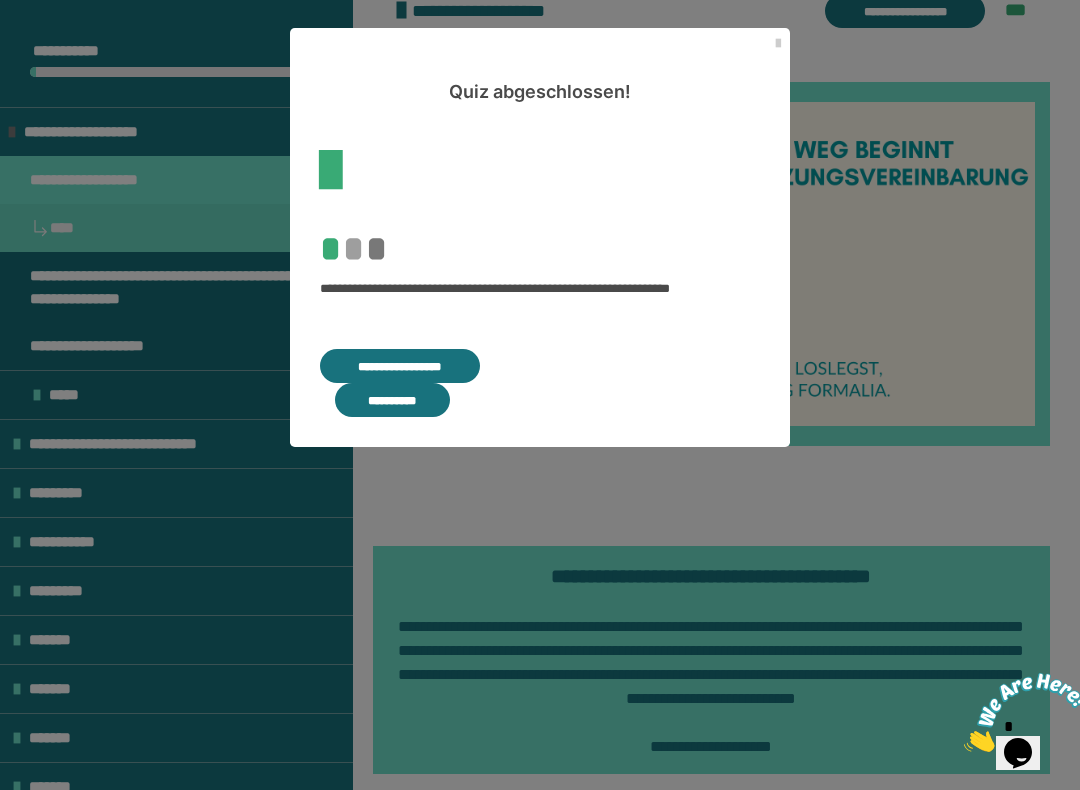 click on "**********" at bounding box center [392, 400] 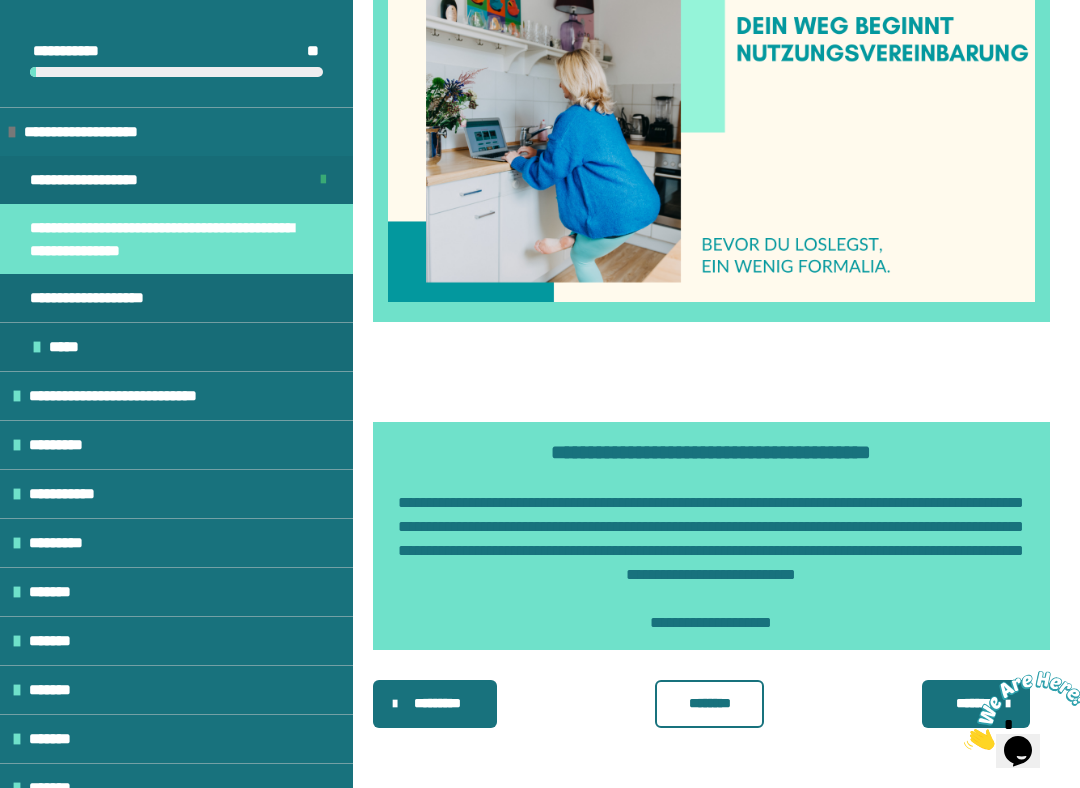 scroll, scrollTop: 443, scrollLeft: 0, axis: vertical 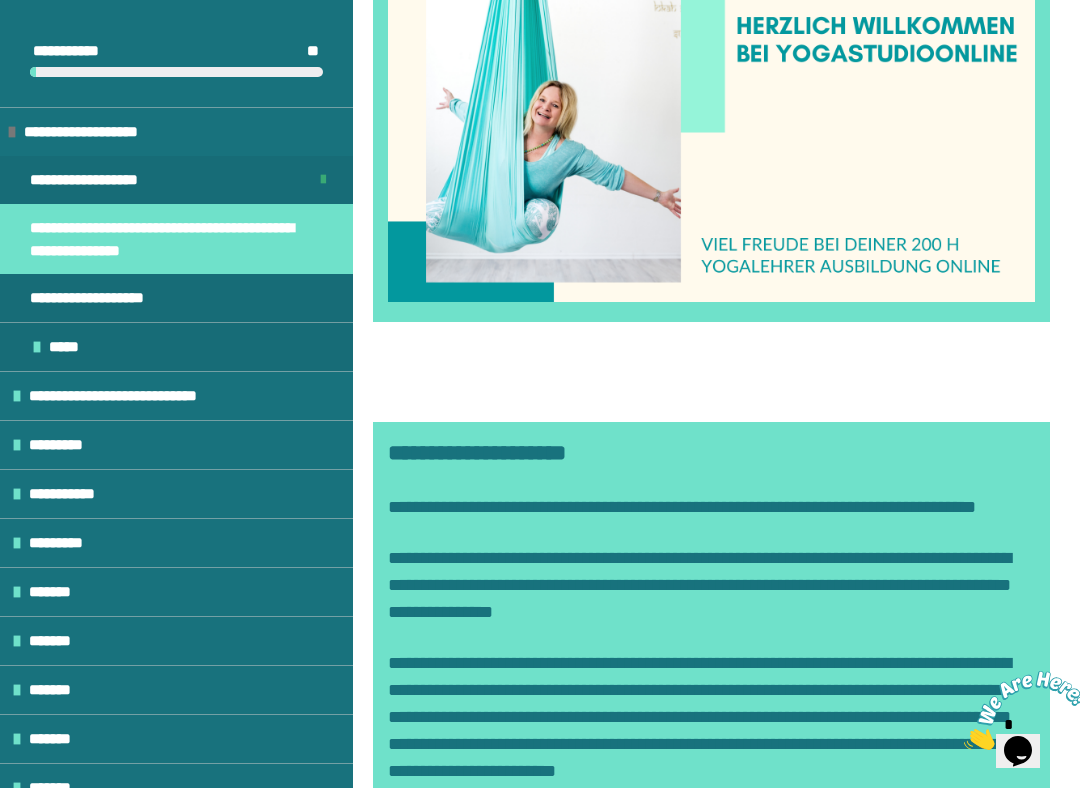 click on "**********" at bounding box center (731, 974) 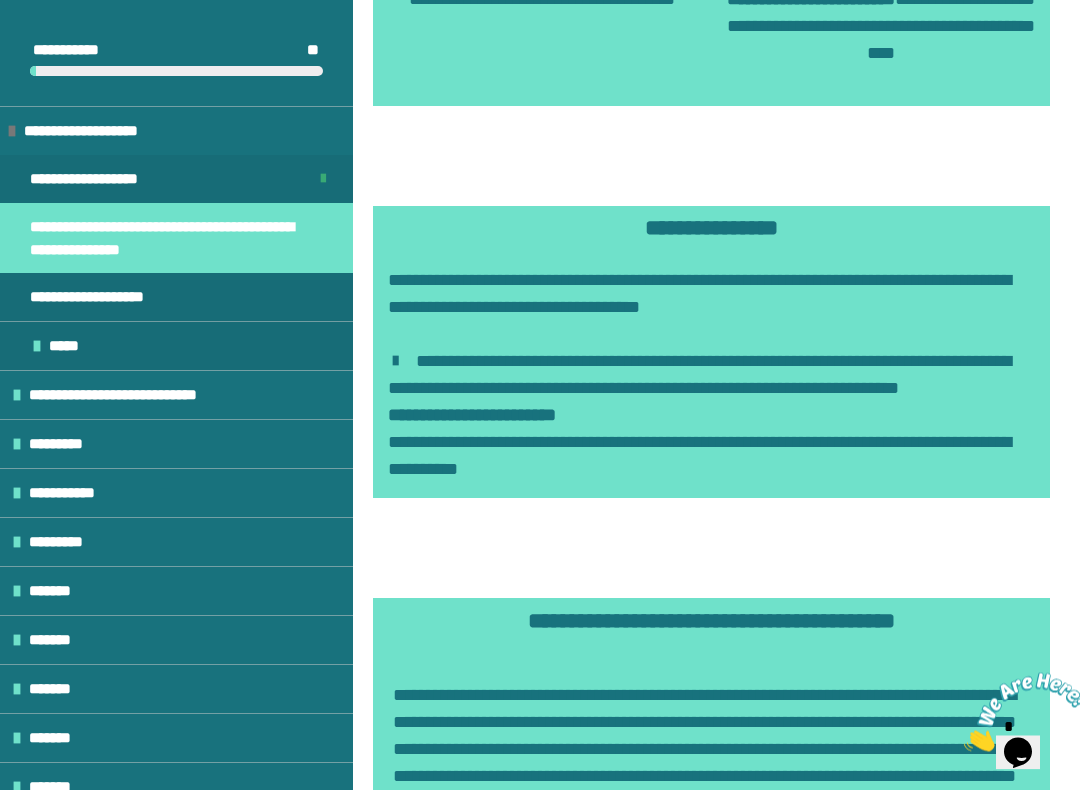 scroll, scrollTop: 2947, scrollLeft: 0, axis: vertical 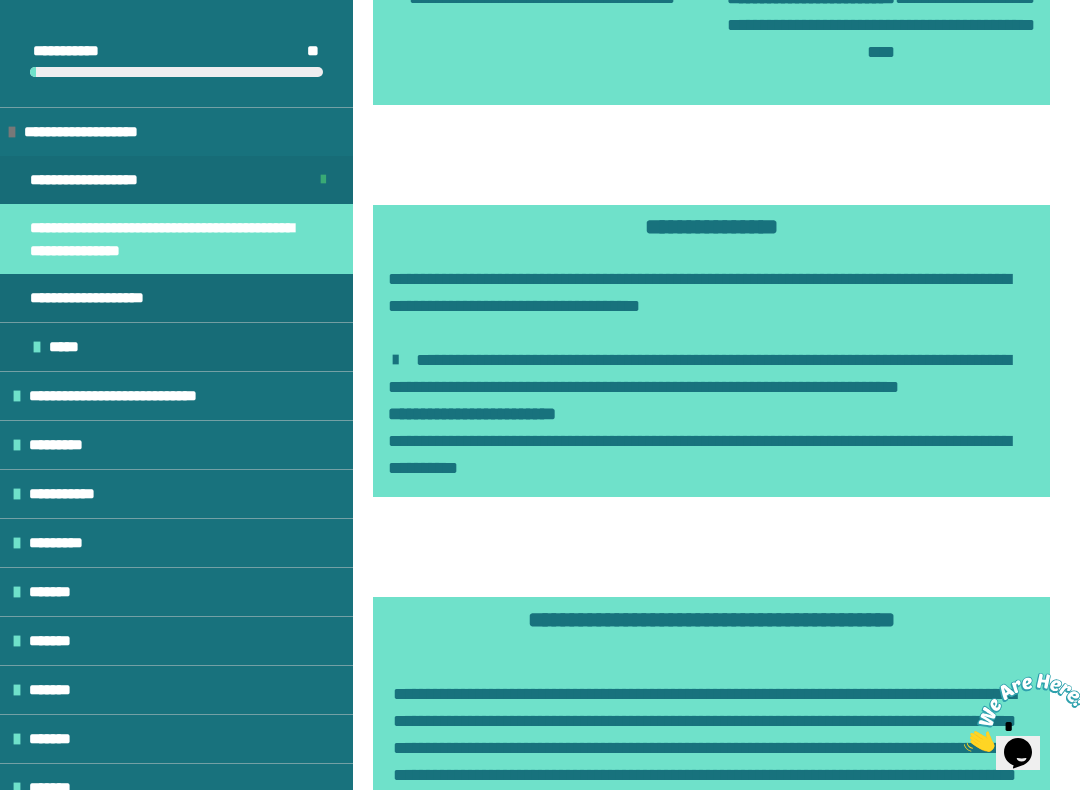 click at bounding box center (542, -106) 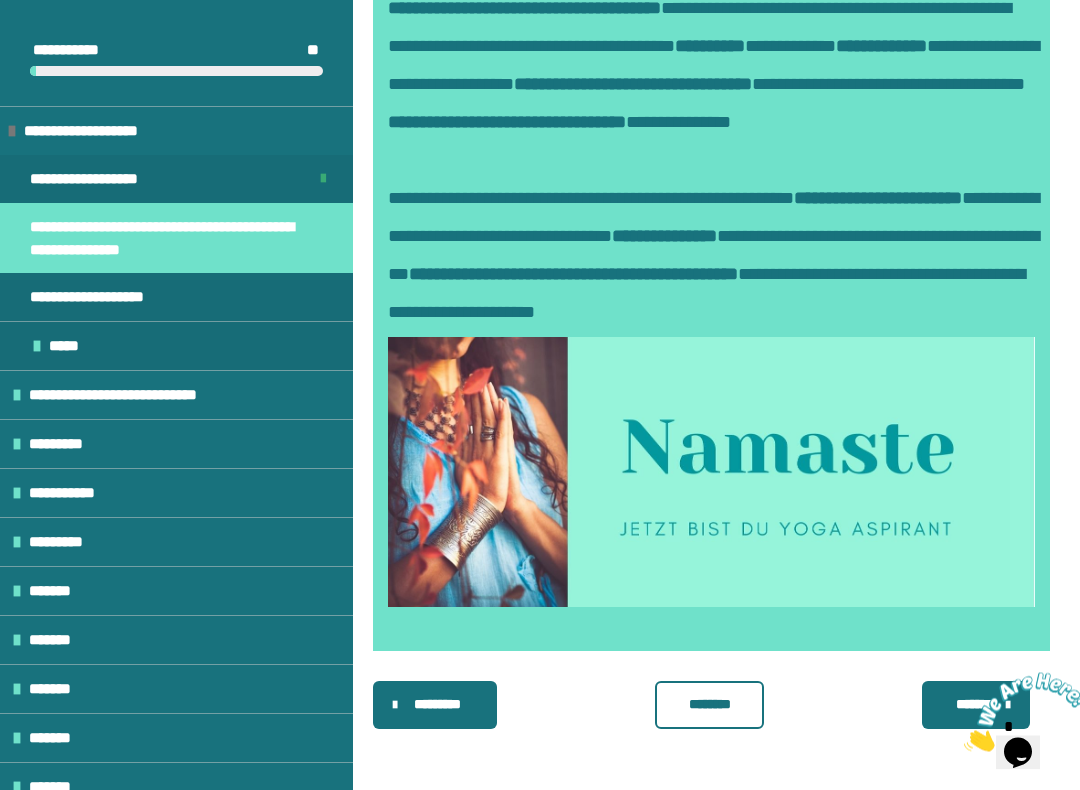scroll, scrollTop: 7328, scrollLeft: 0, axis: vertical 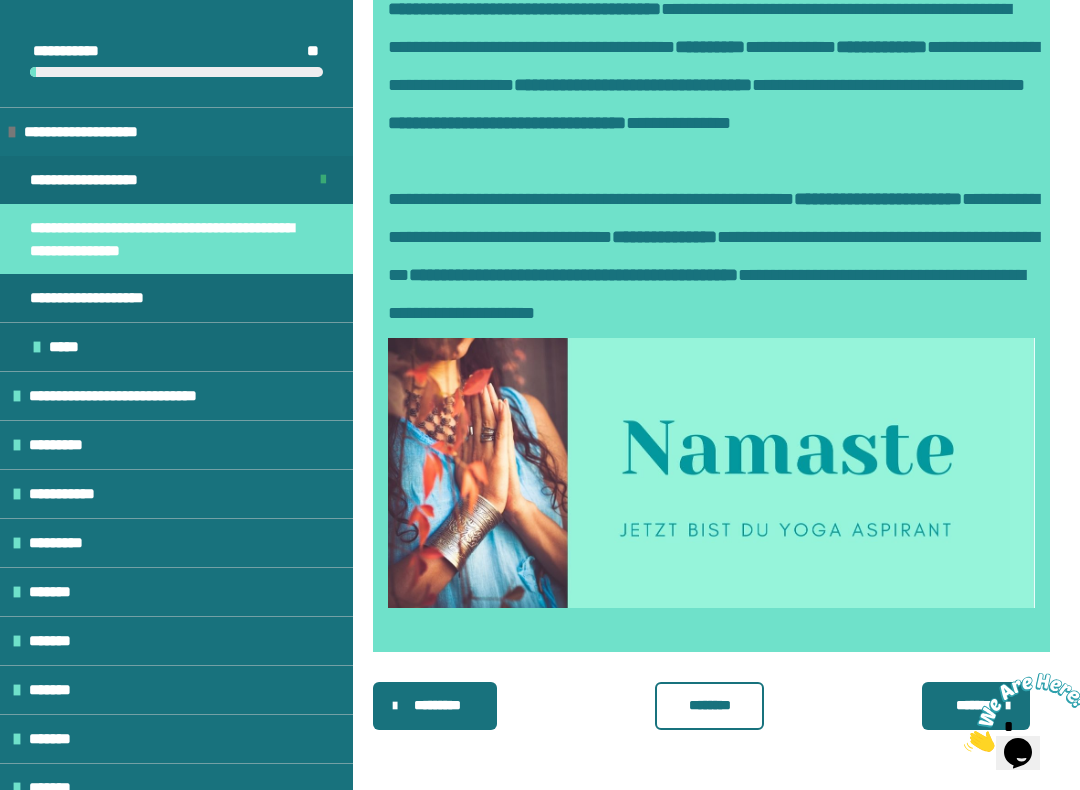 click on "********" at bounding box center [710, 705] 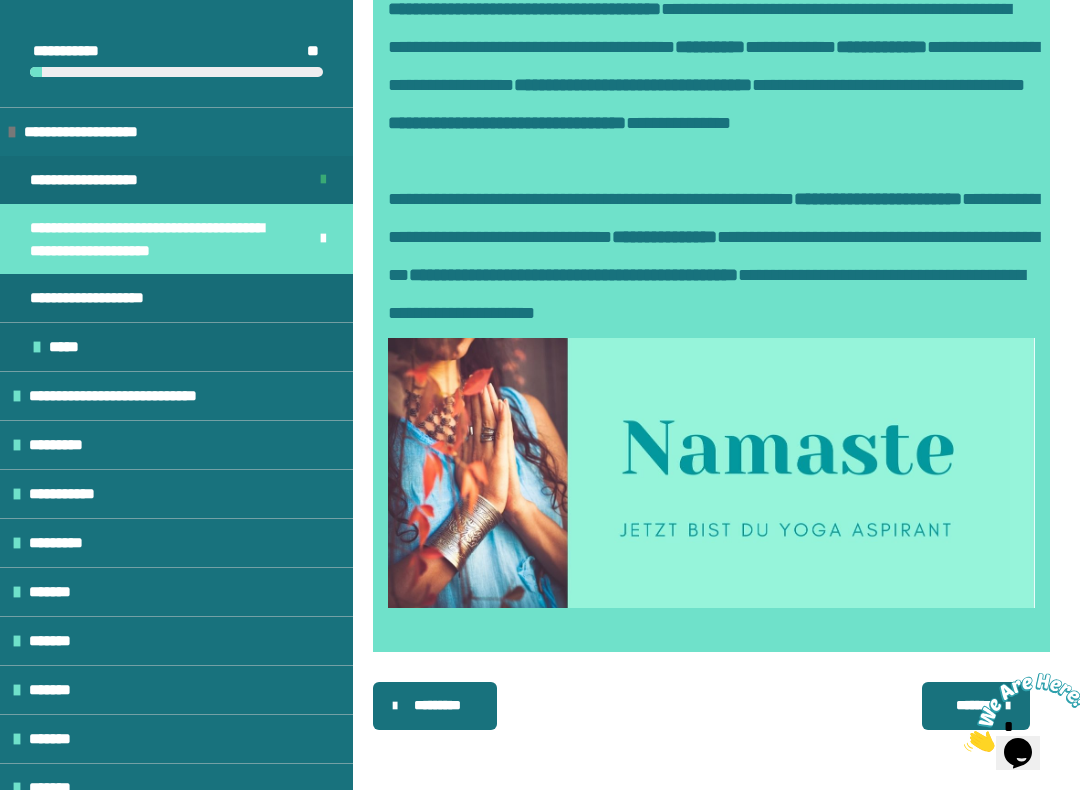 click on "********* ******** *******" at bounding box center (711, 706) 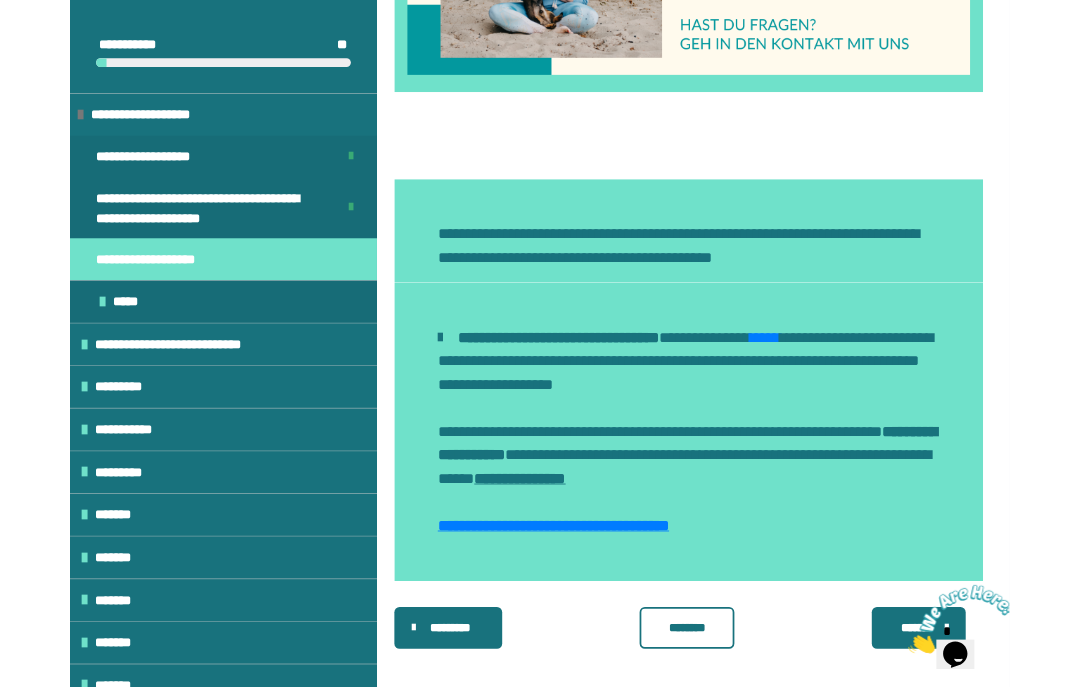 scroll, scrollTop: 675, scrollLeft: 0, axis: vertical 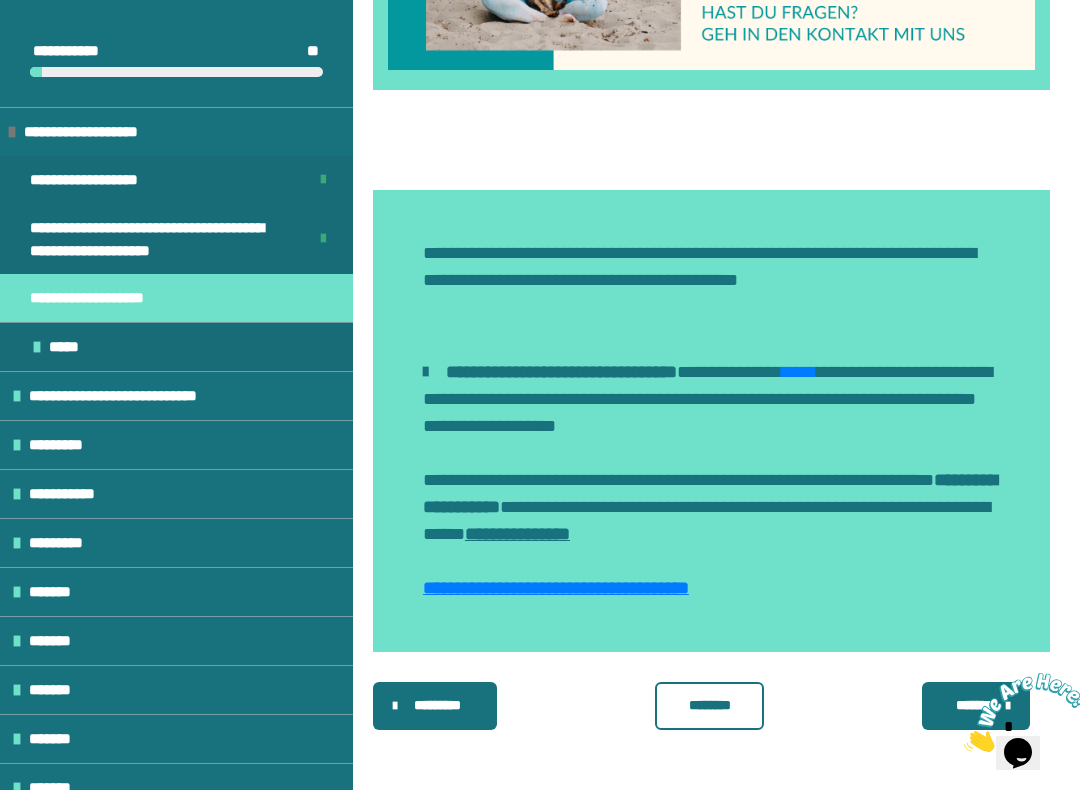click on "********" at bounding box center (710, 705) 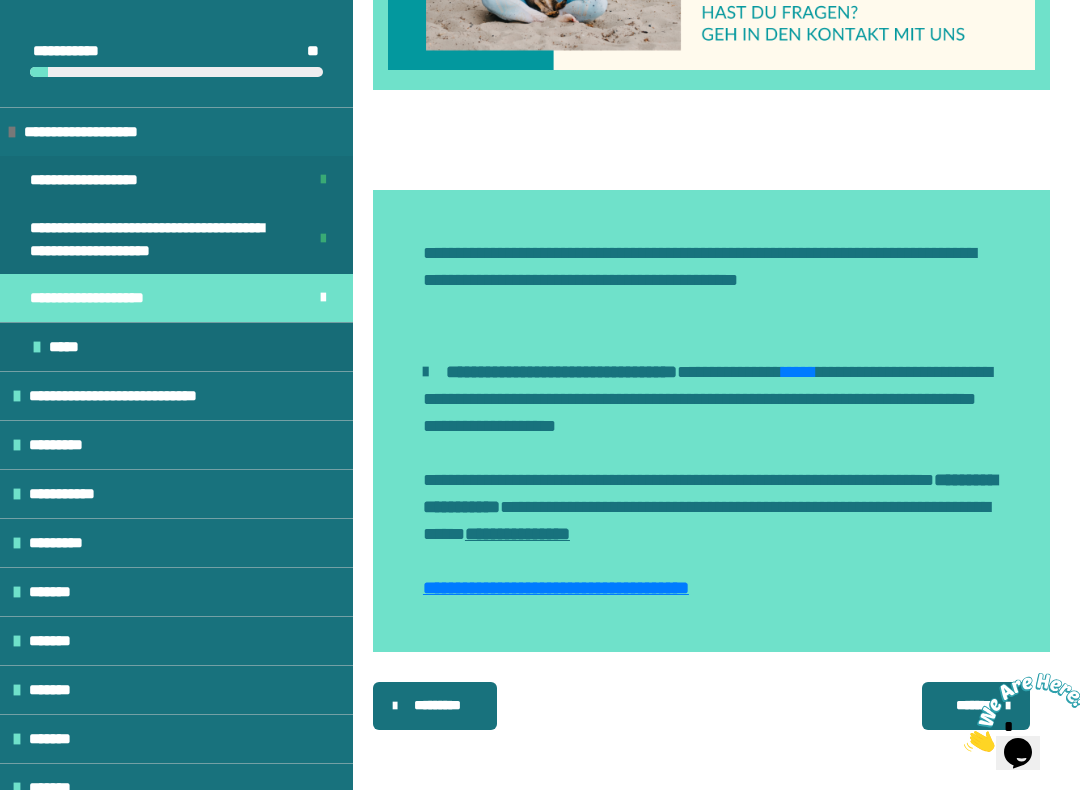 click on "*******" at bounding box center (976, 706) 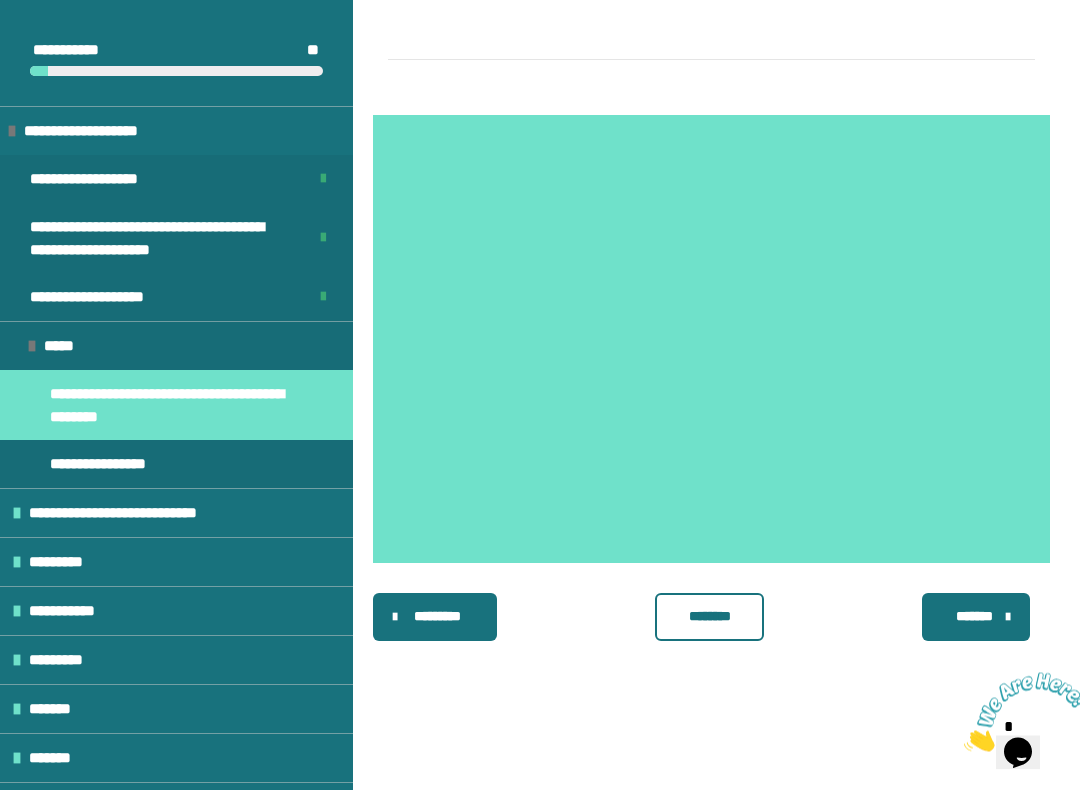 scroll, scrollTop: 373, scrollLeft: 0, axis: vertical 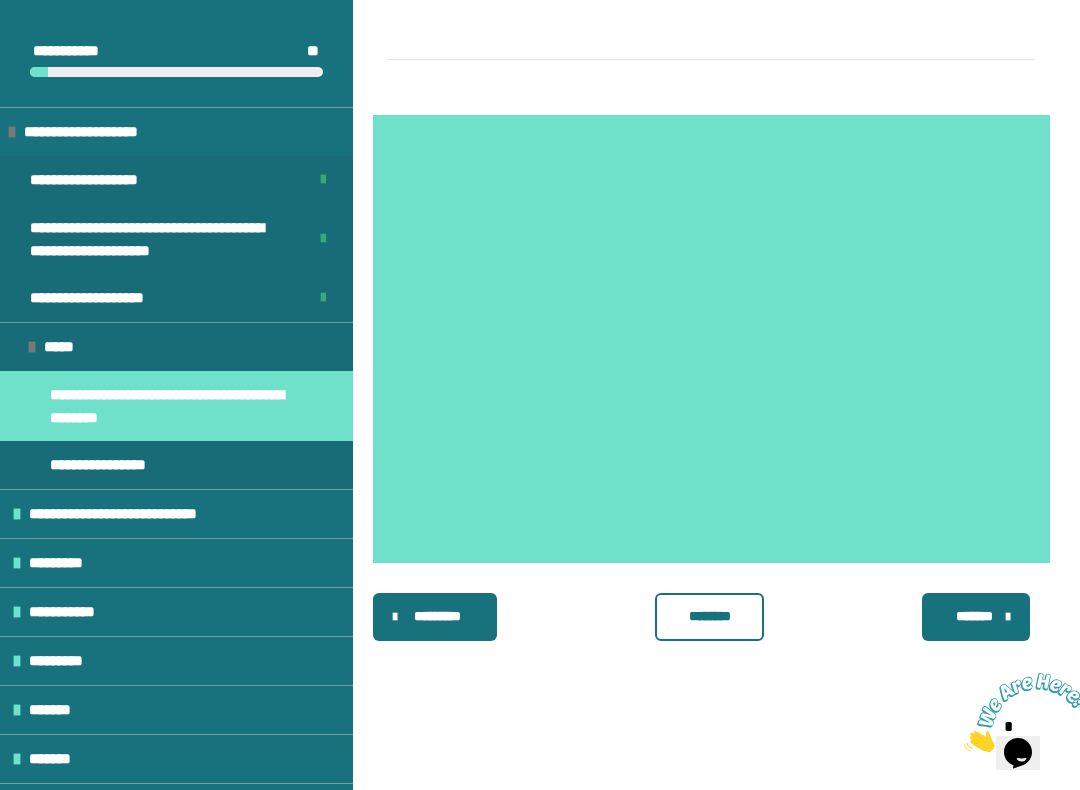 click on "********" at bounding box center (710, 616) 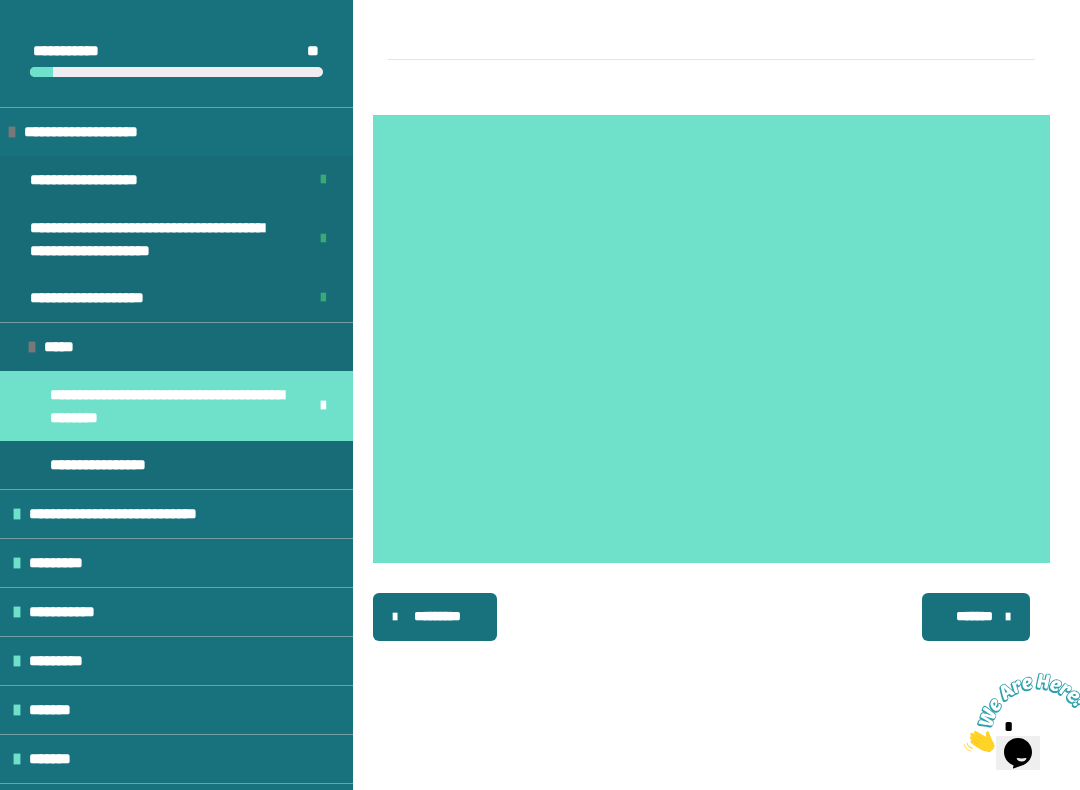 click on "*******" at bounding box center (974, 616) 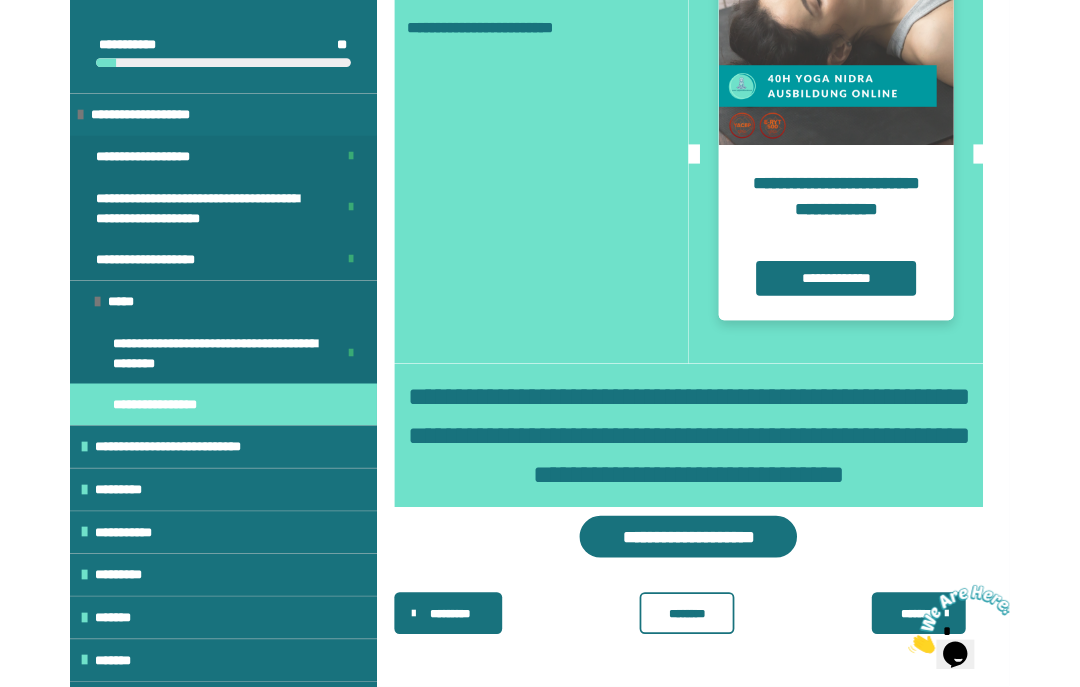 scroll, scrollTop: 1240, scrollLeft: 0, axis: vertical 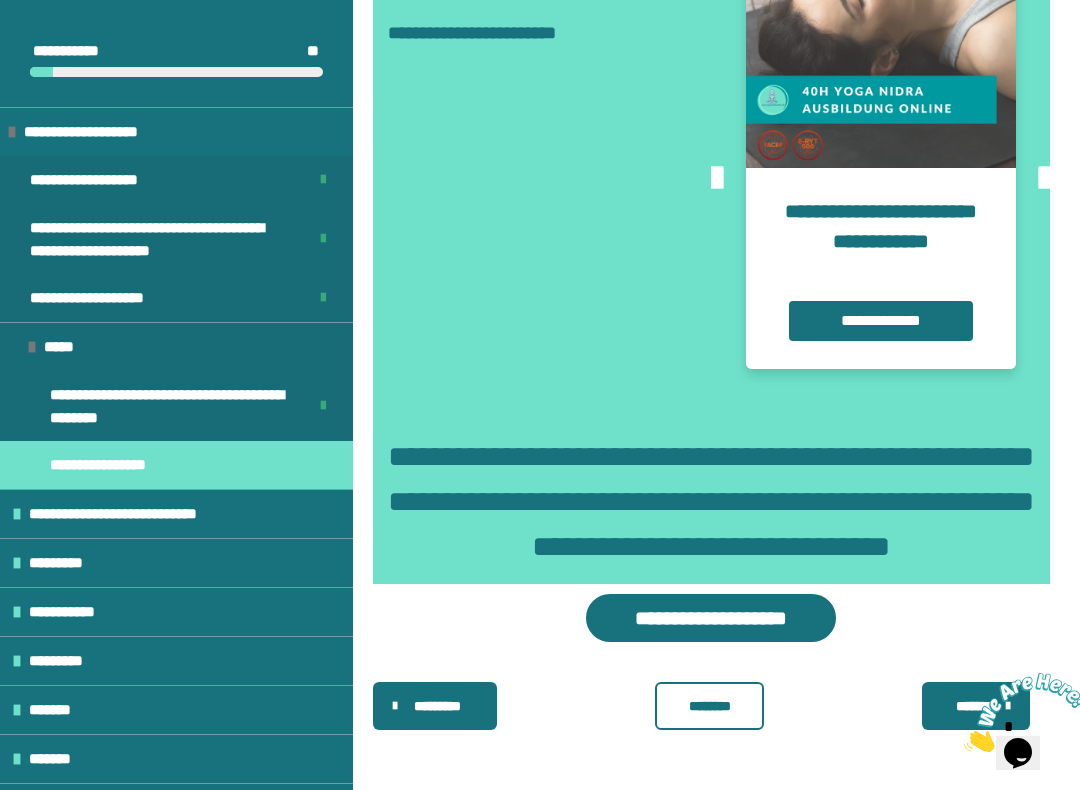 click on "********" at bounding box center [710, 706] 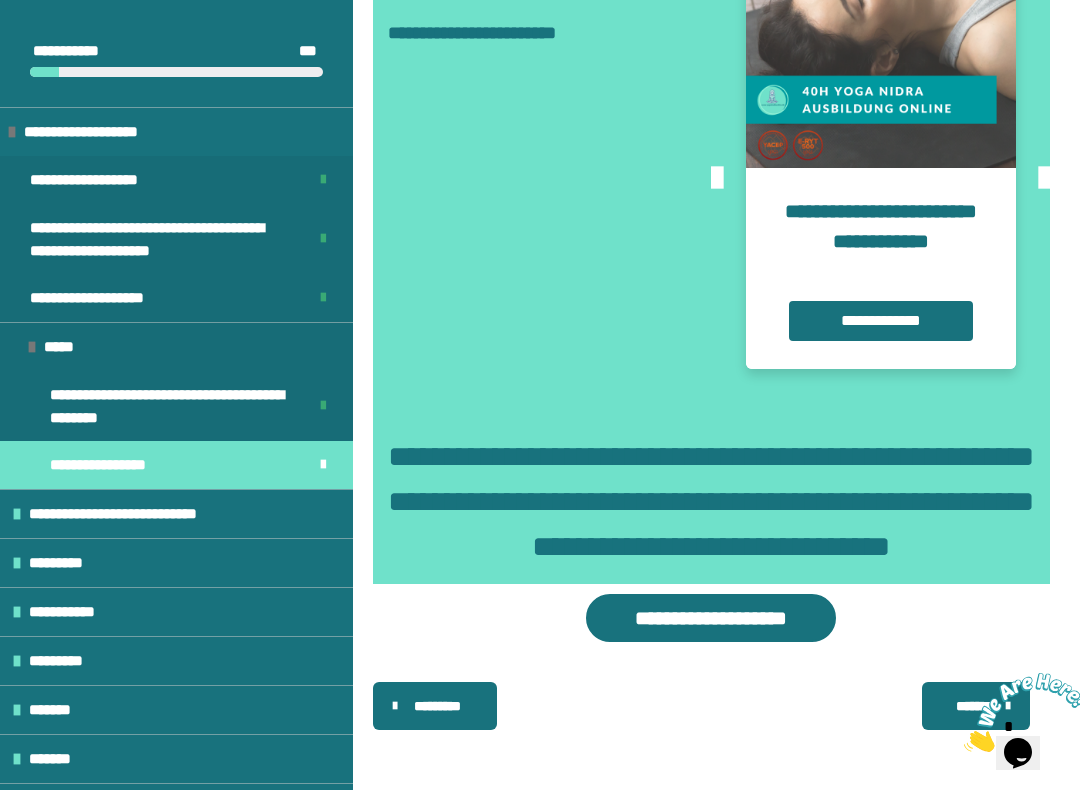 click on "*******" at bounding box center (974, 706) 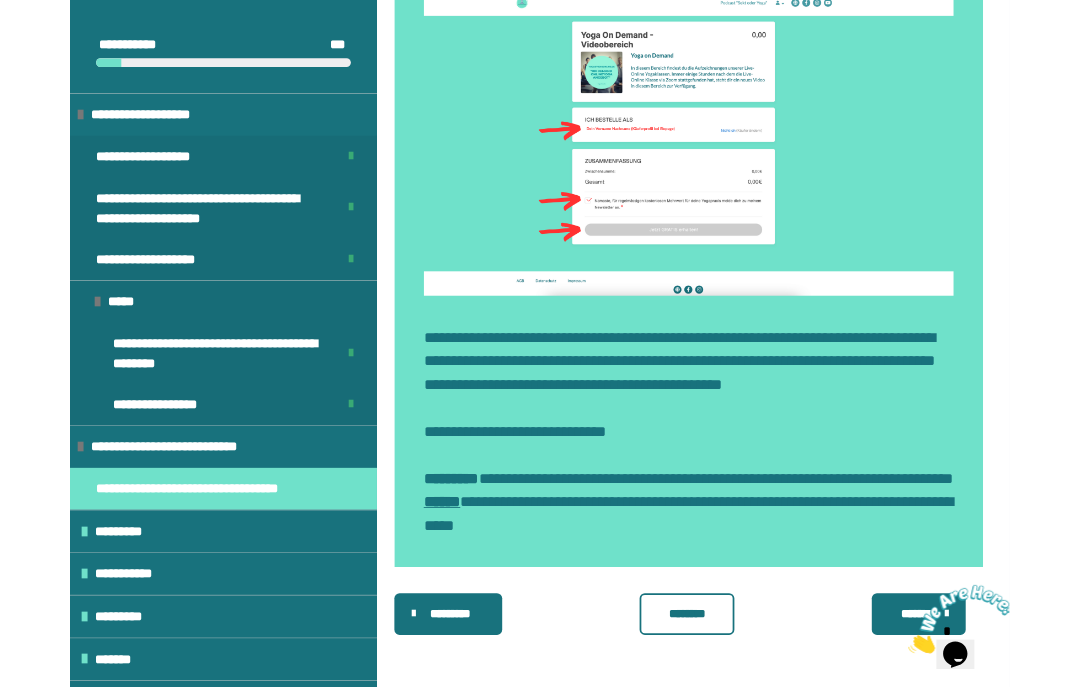scroll, scrollTop: 1134, scrollLeft: 0, axis: vertical 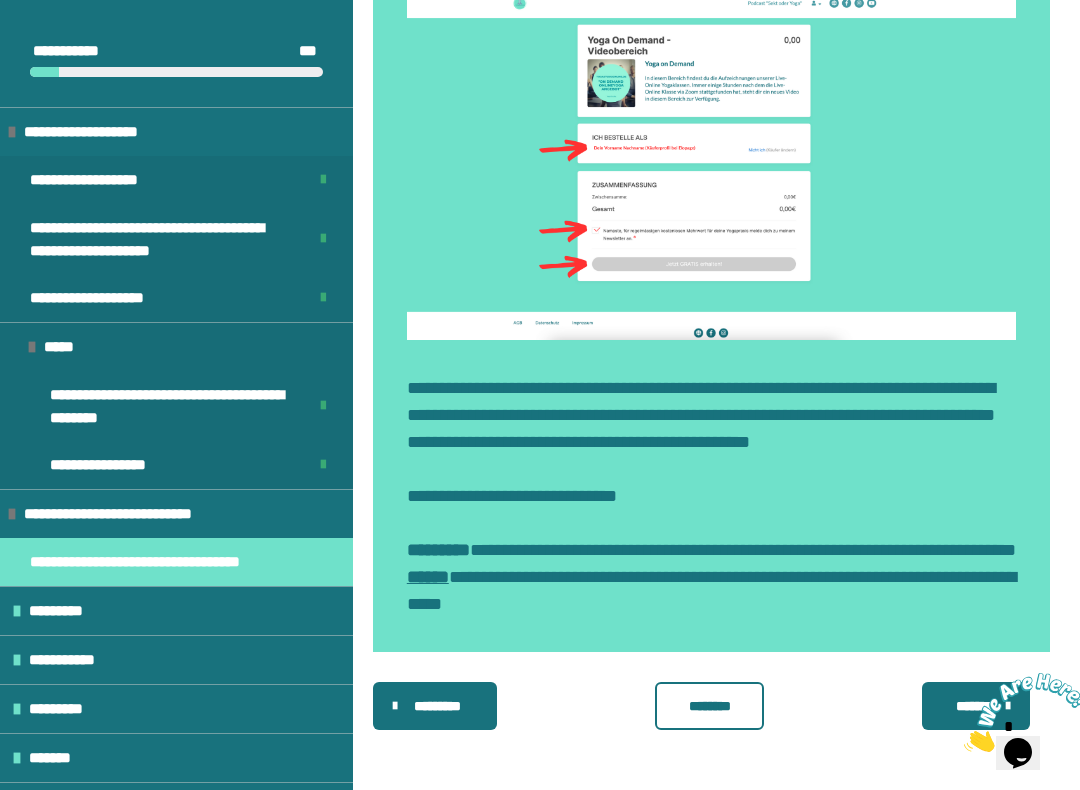 click on "********" at bounding box center [710, 706] 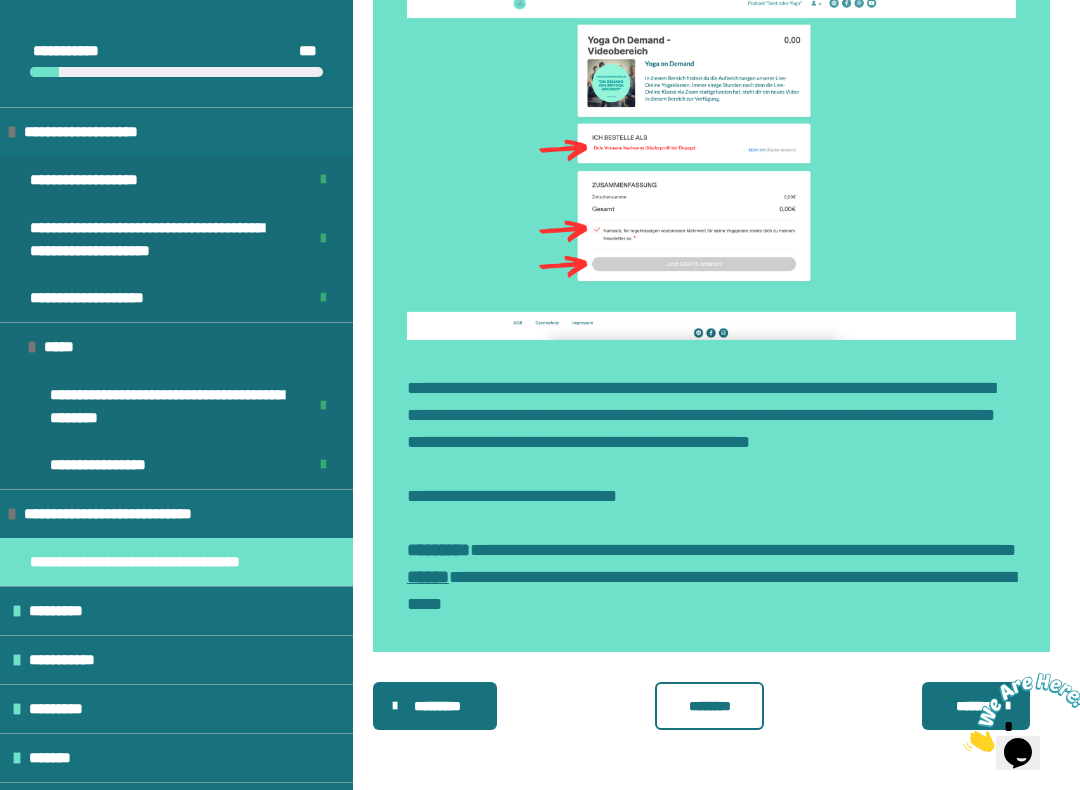 click on "********" at bounding box center (710, 706) 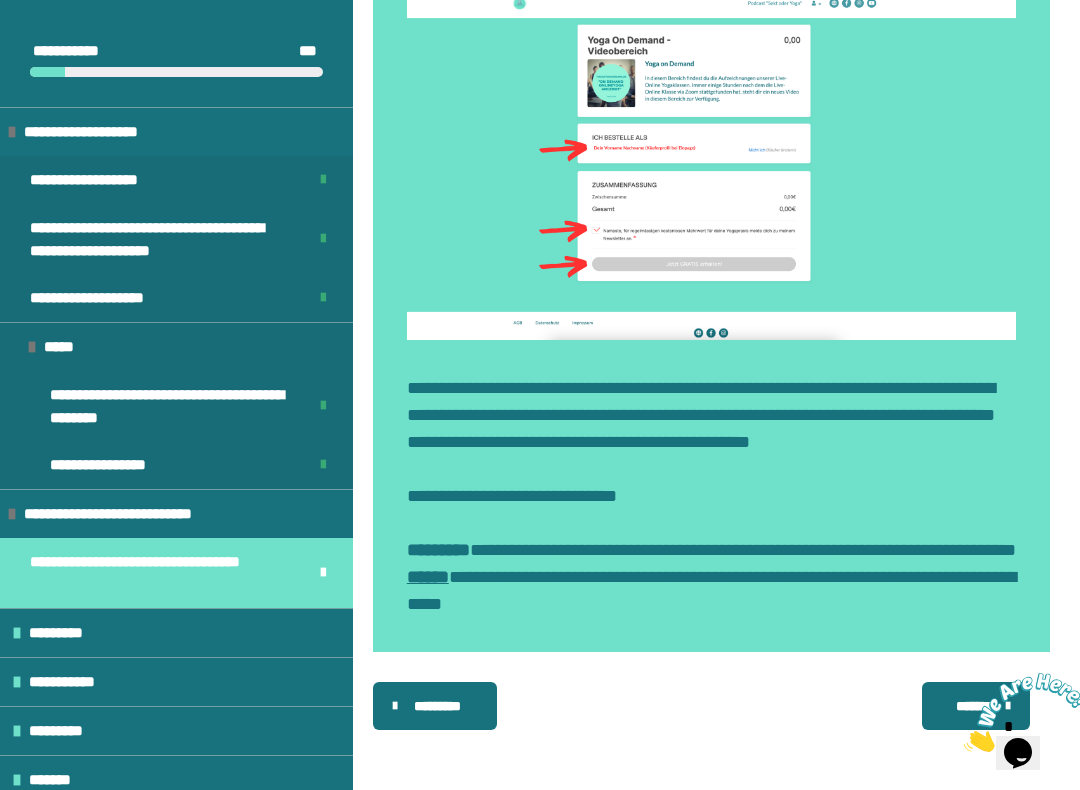 click on "*******" at bounding box center (974, 706) 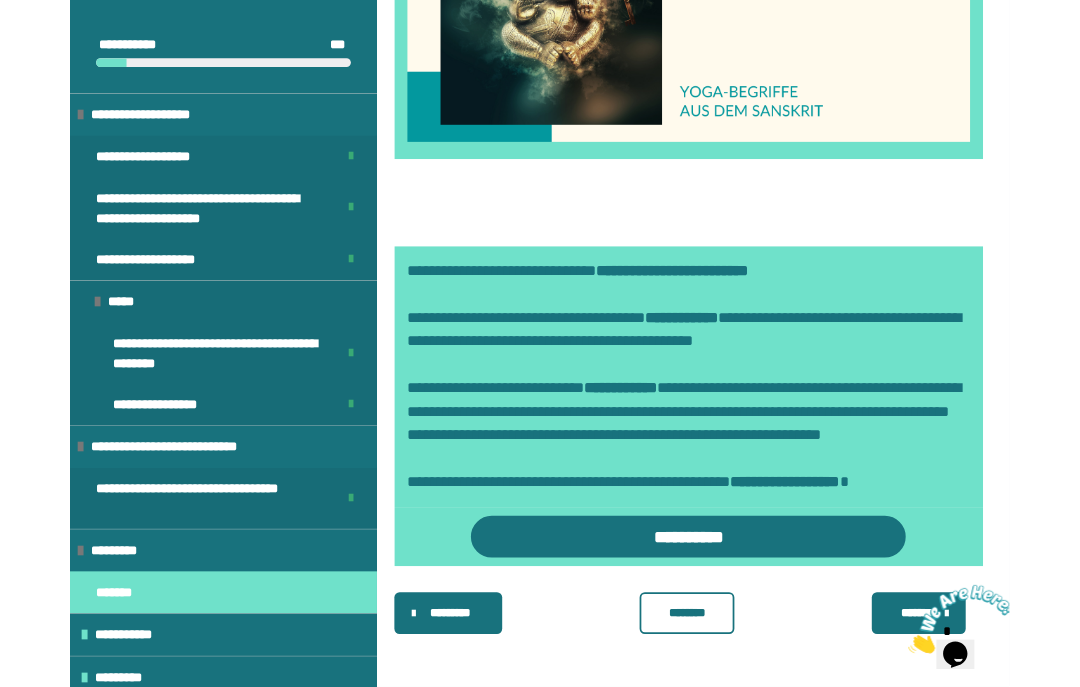 scroll, scrollTop: 608, scrollLeft: 0, axis: vertical 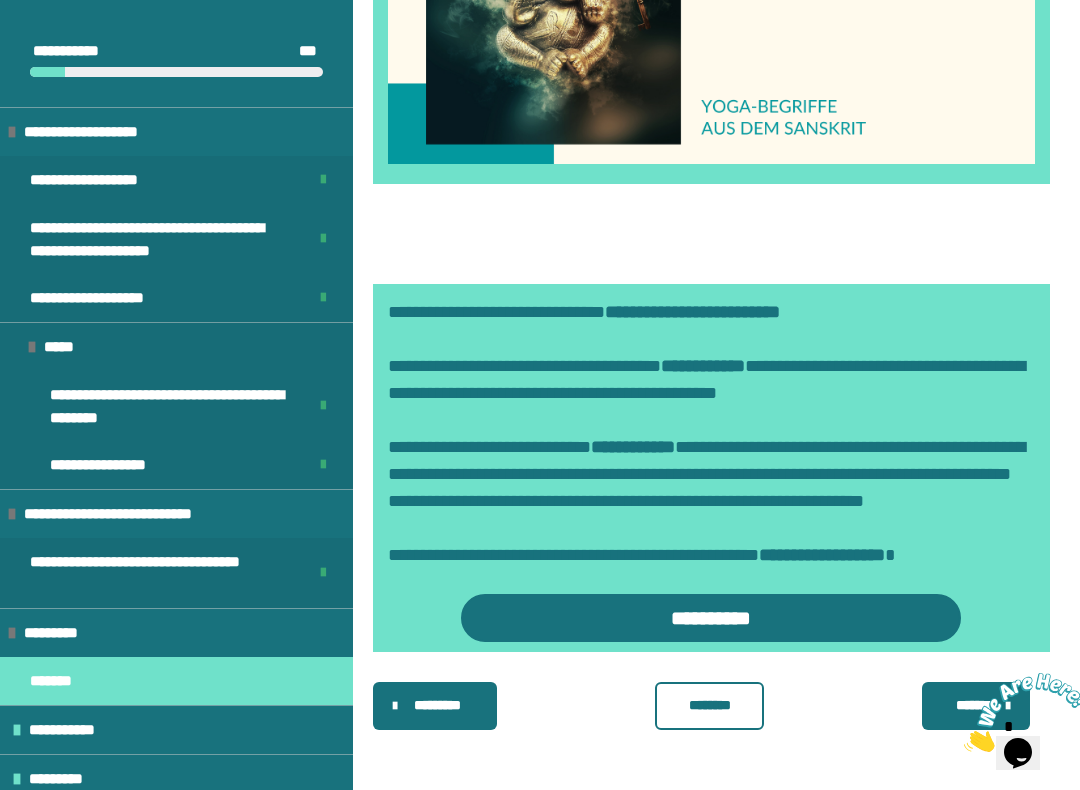 click on "*********" at bounding box center (64, 633) 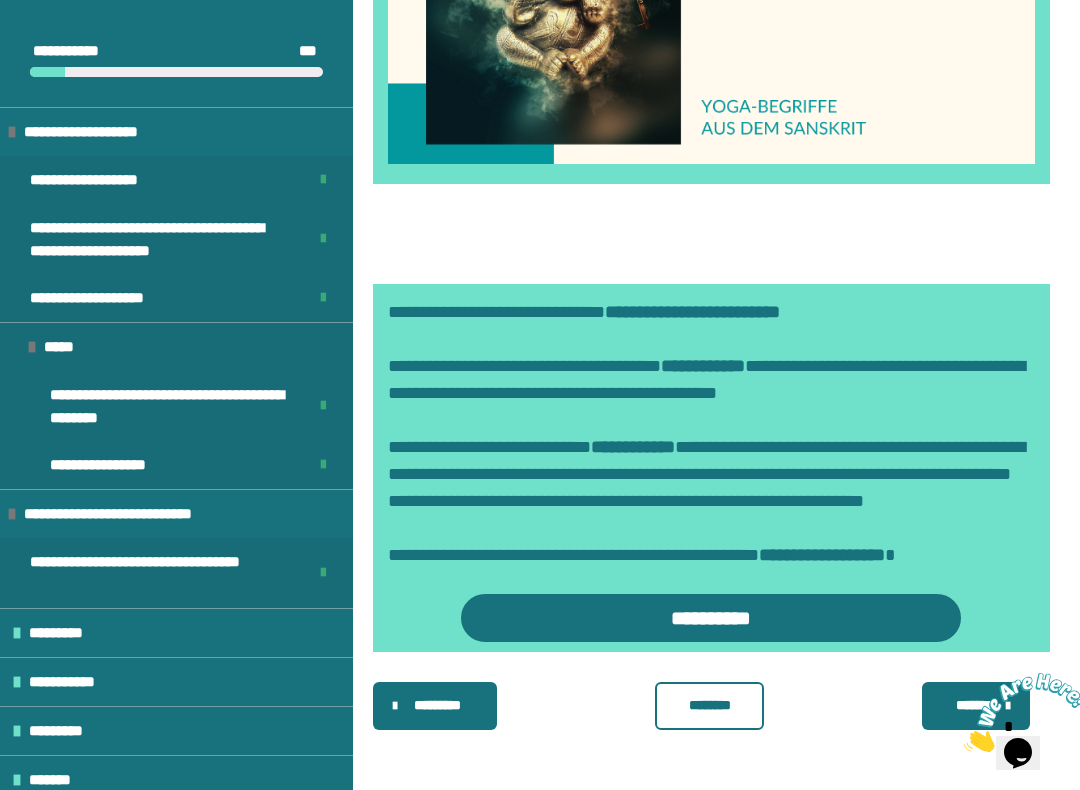 click on "*********" at bounding box center (69, 633) 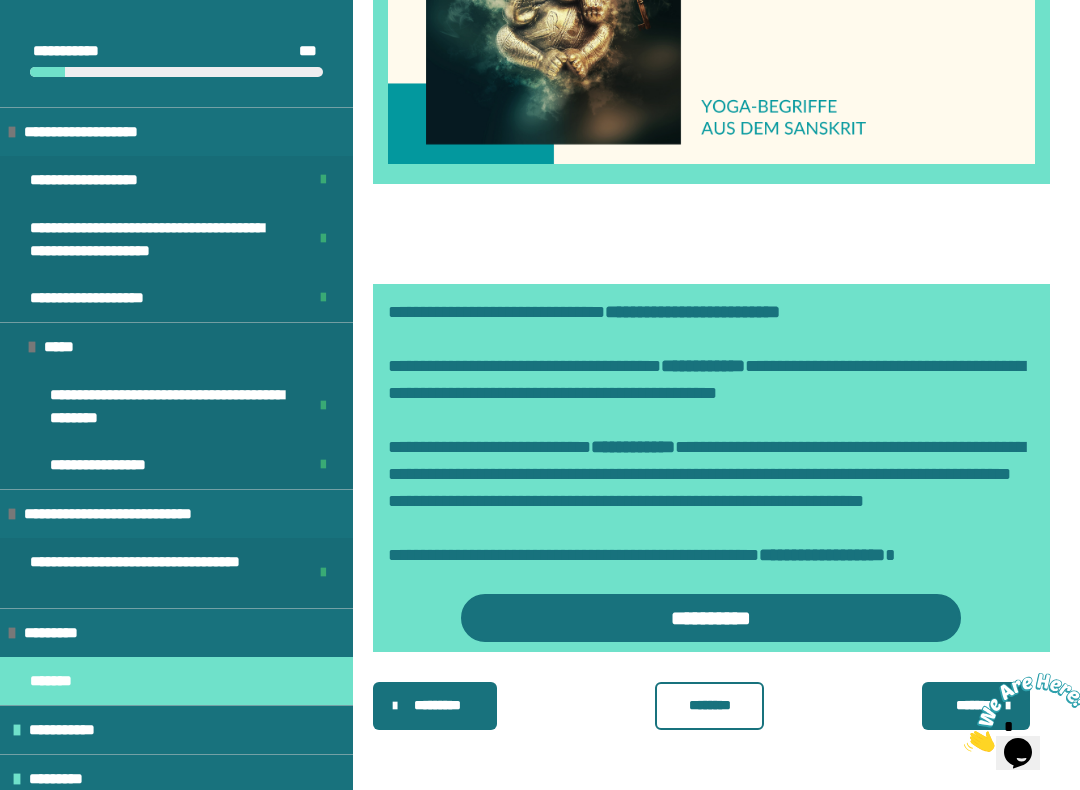 click on "**********" at bounding box center (711, 618) 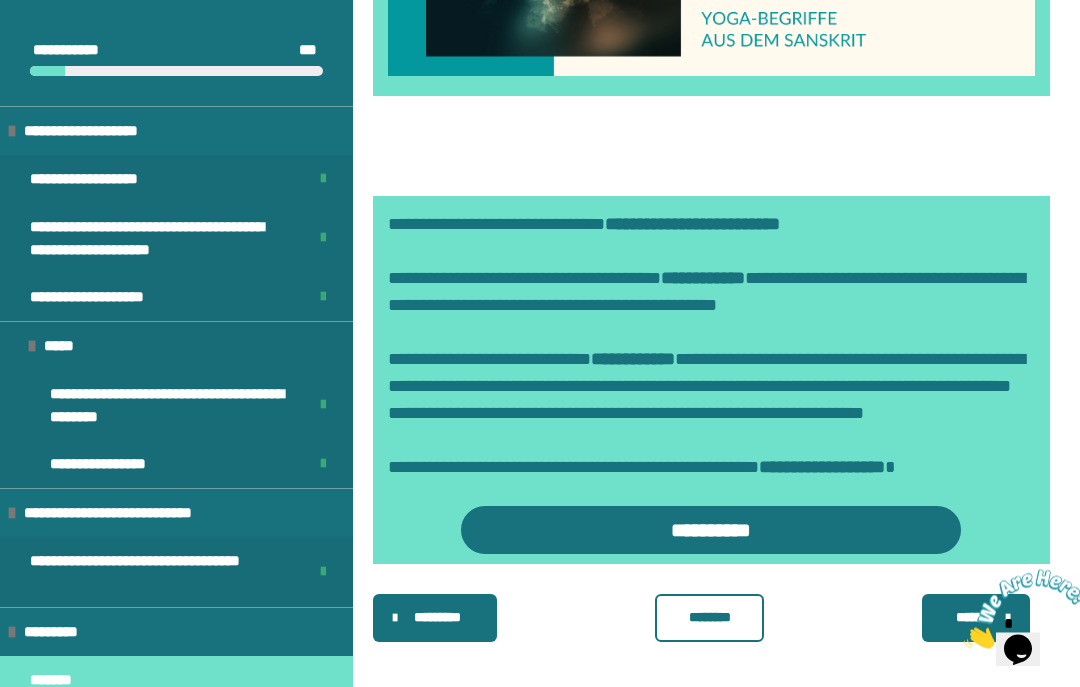 scroll, scrollTop: 608, scrollLeft: 0, axis: vertical 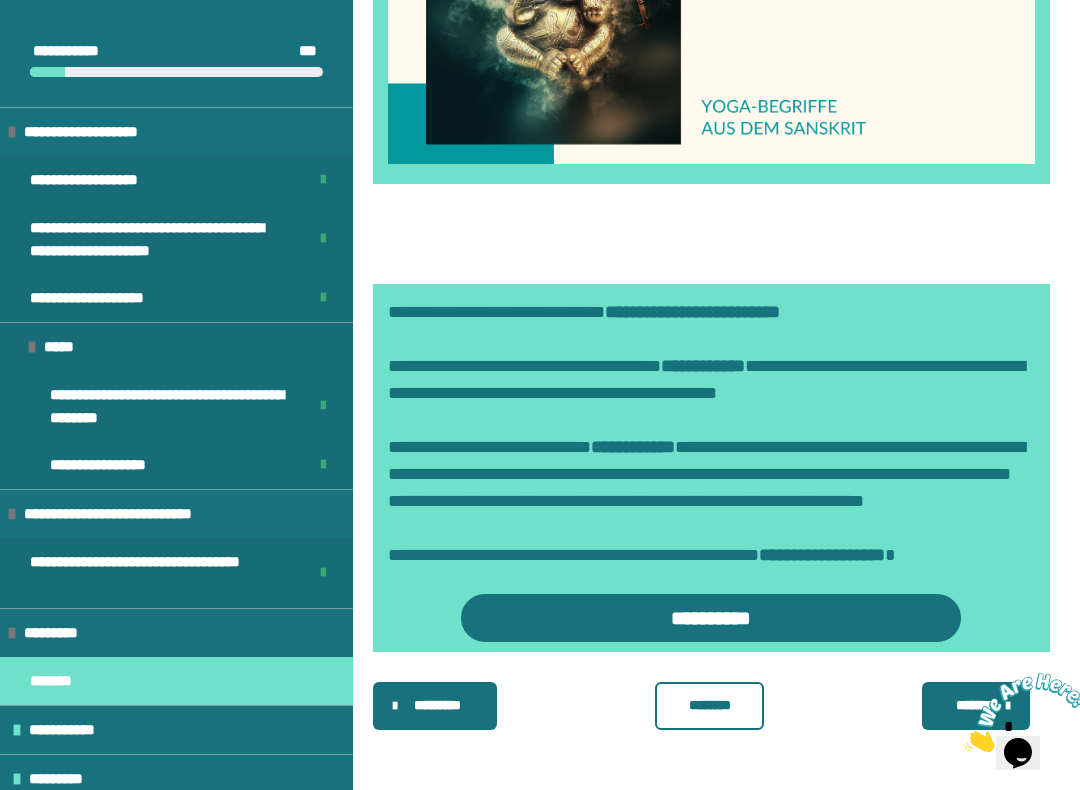 click on "********" at bounding box center [710, 705] 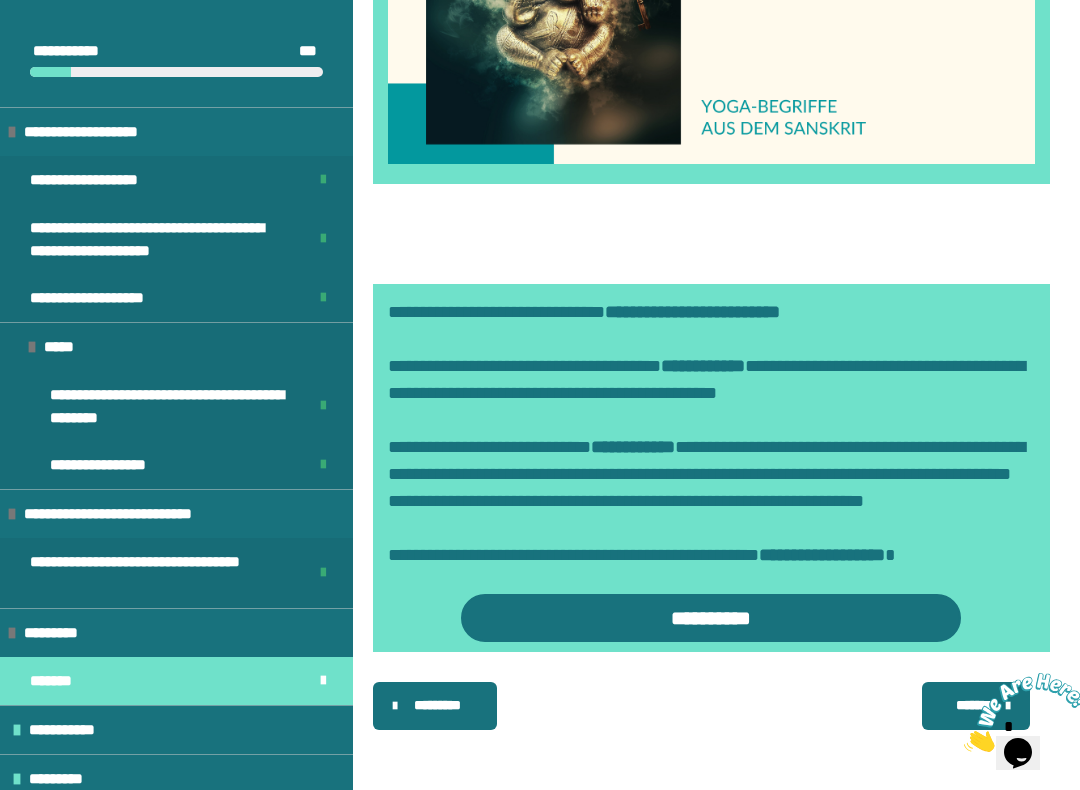 click on "*******" at bounding box center [976, 706] 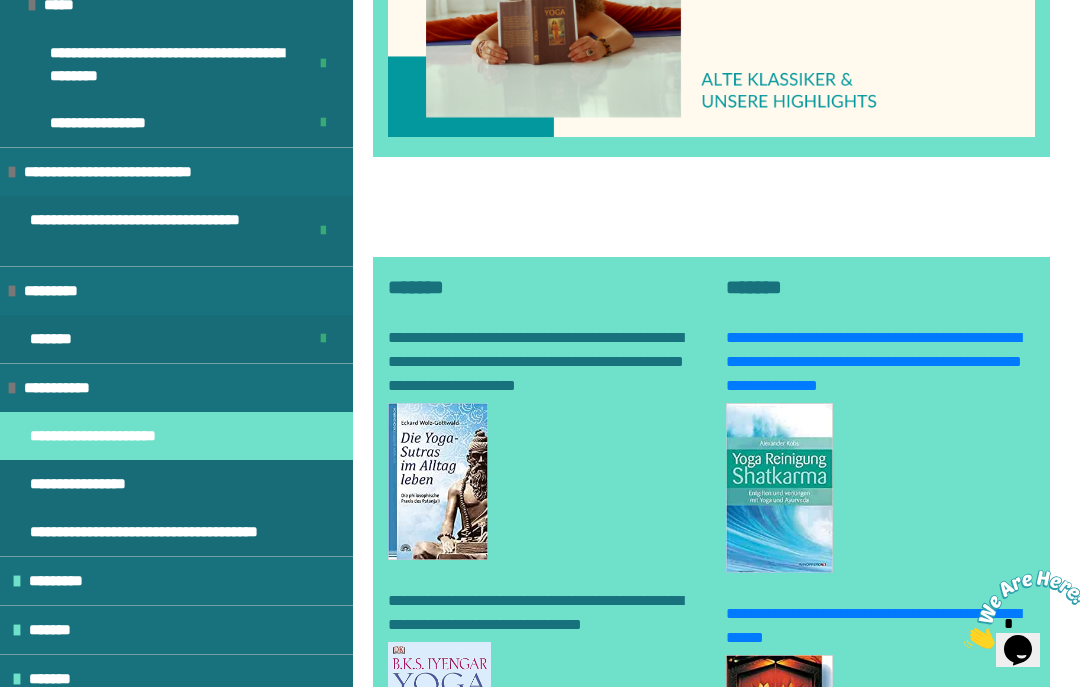 scroll, scrollTop: 344, scrollLeft: 0, axis: vertical 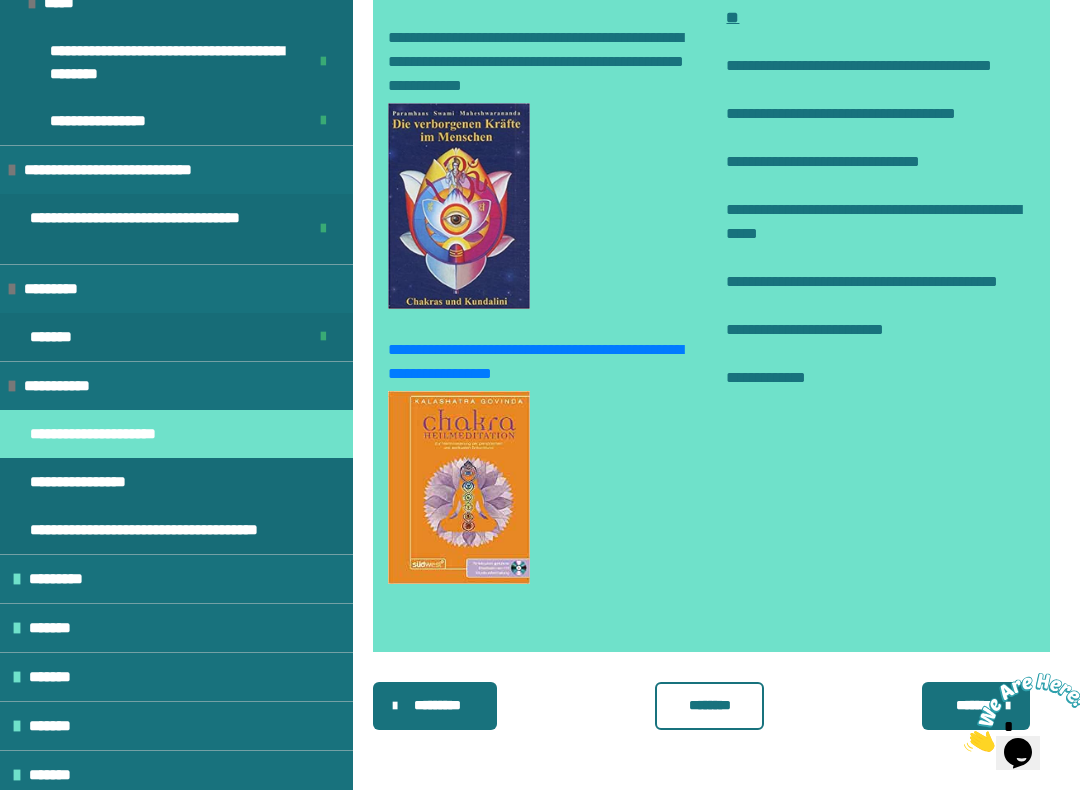 click on "********" at bounding box center [710, 705] 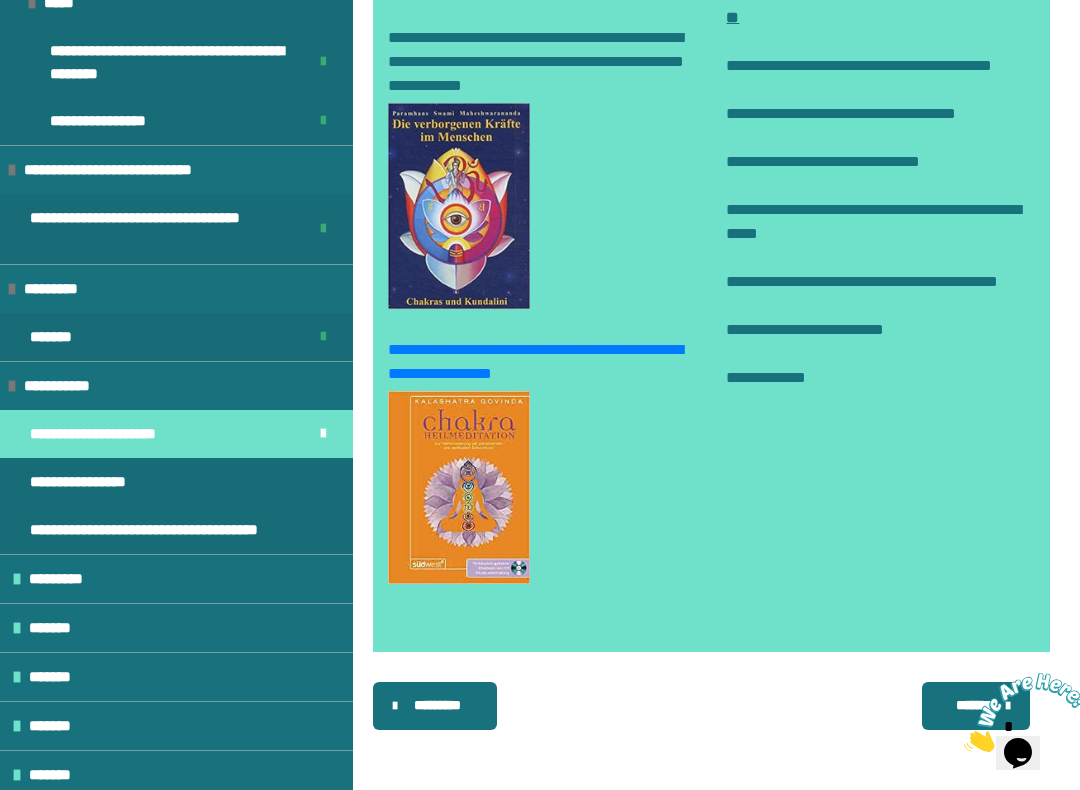 click on "*******" at bounding box center (976, 706) 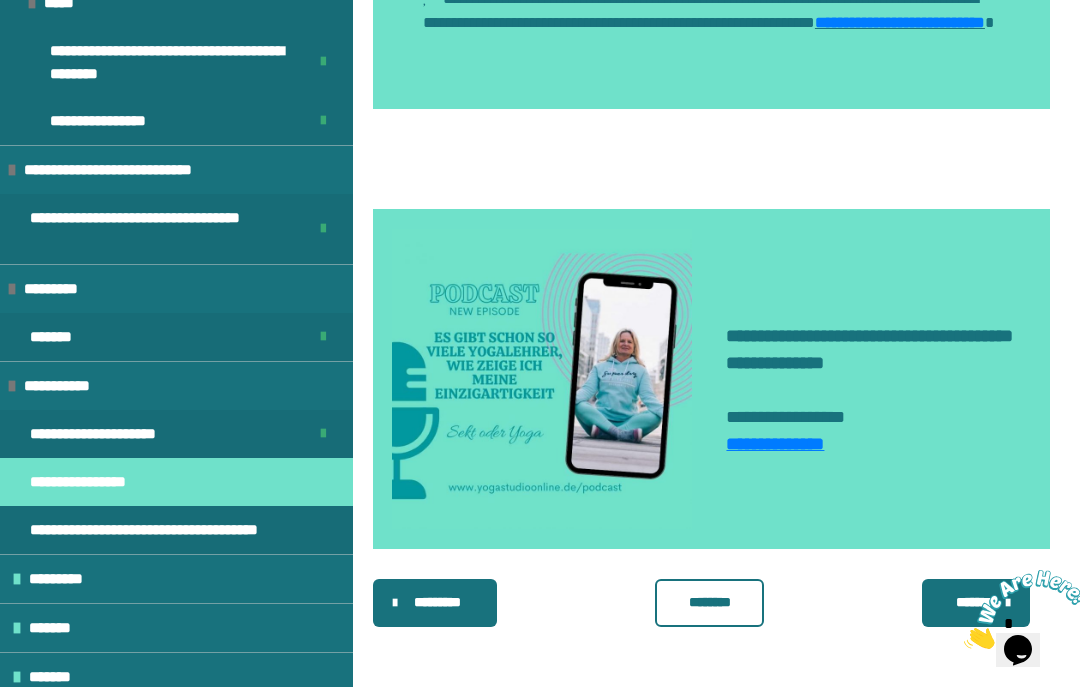 scroll, scrollTop: 1270, scrollLeft: 0, axis: vertical 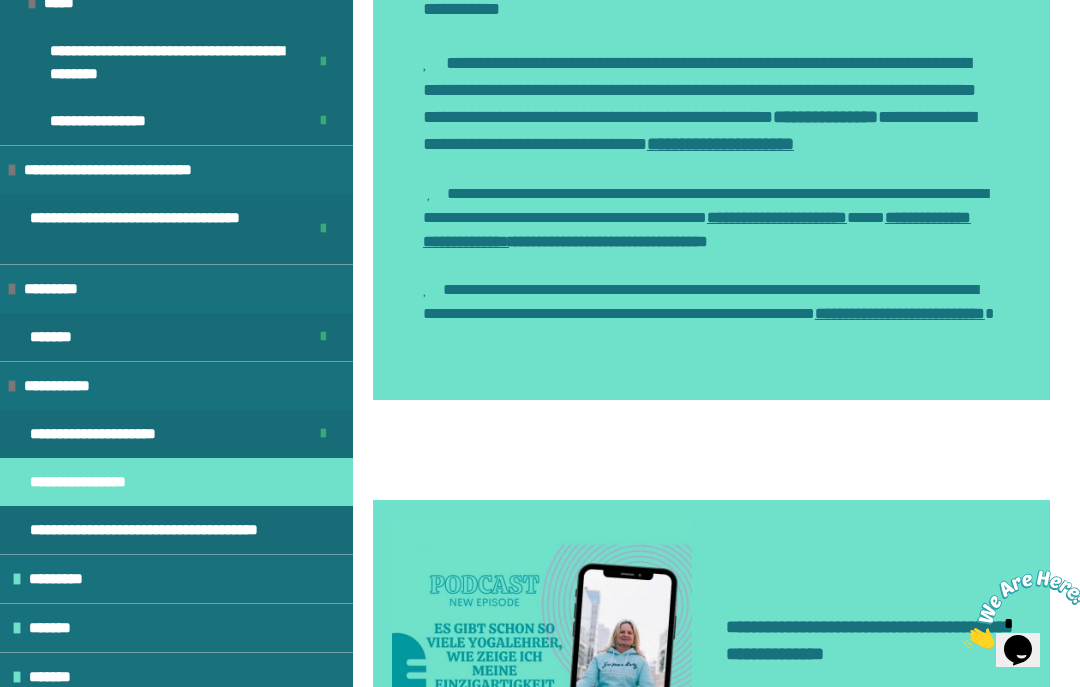 click at bounding box center [1026, 609] 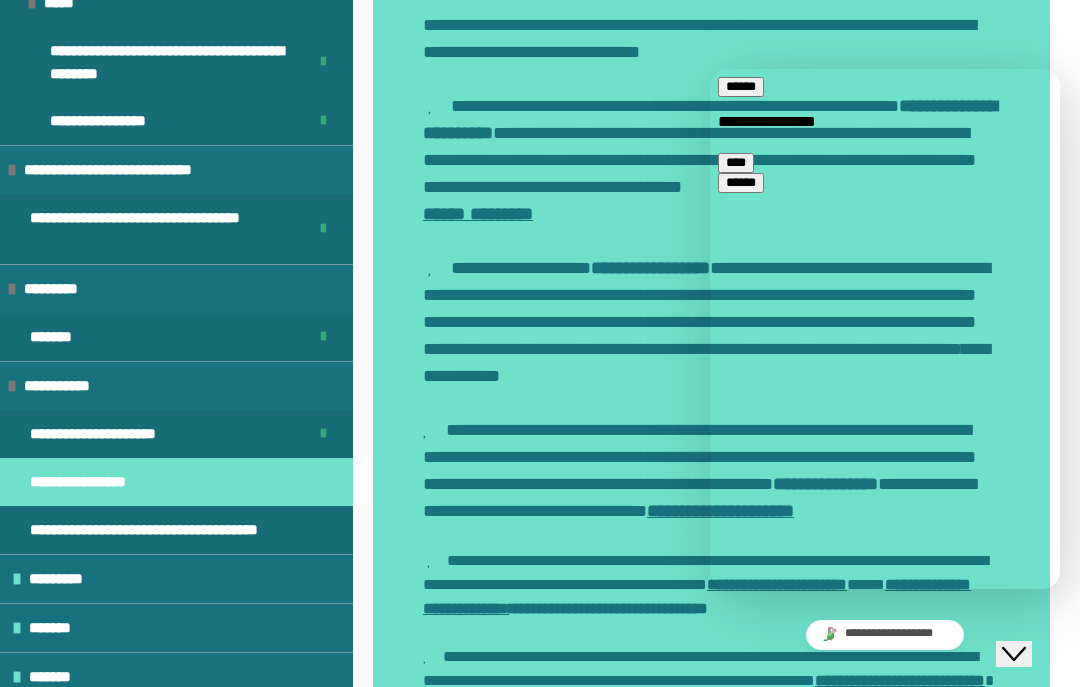 scroll, scrollTop: 902, scrollLeft: 0, axis: vertical 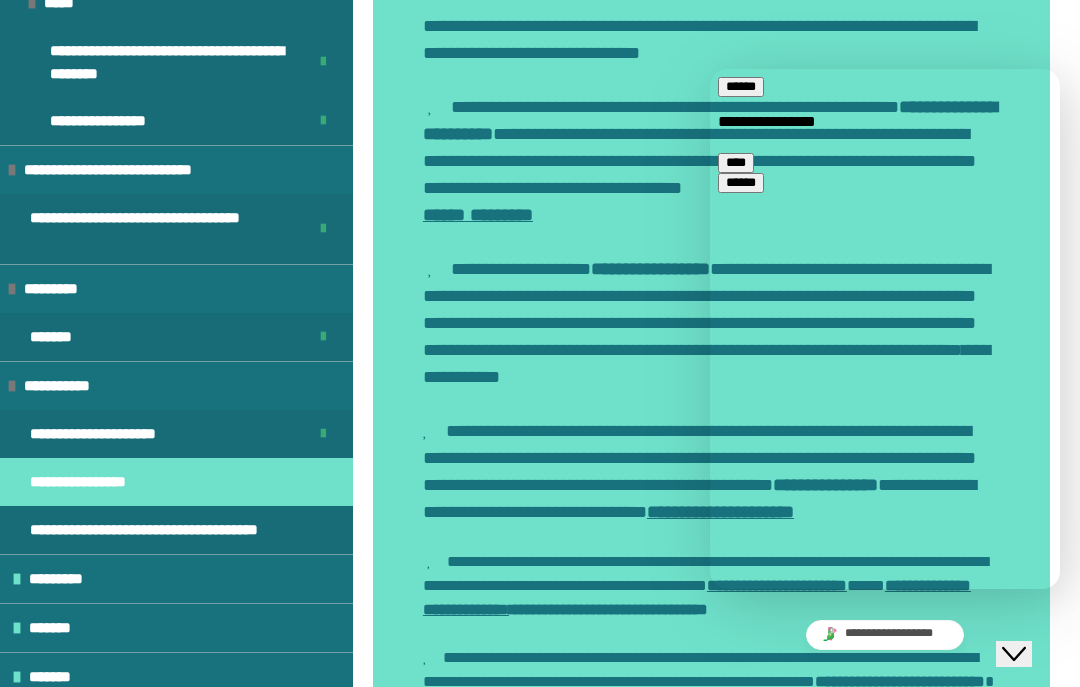 click on "******" at bounding box center [741, 87] 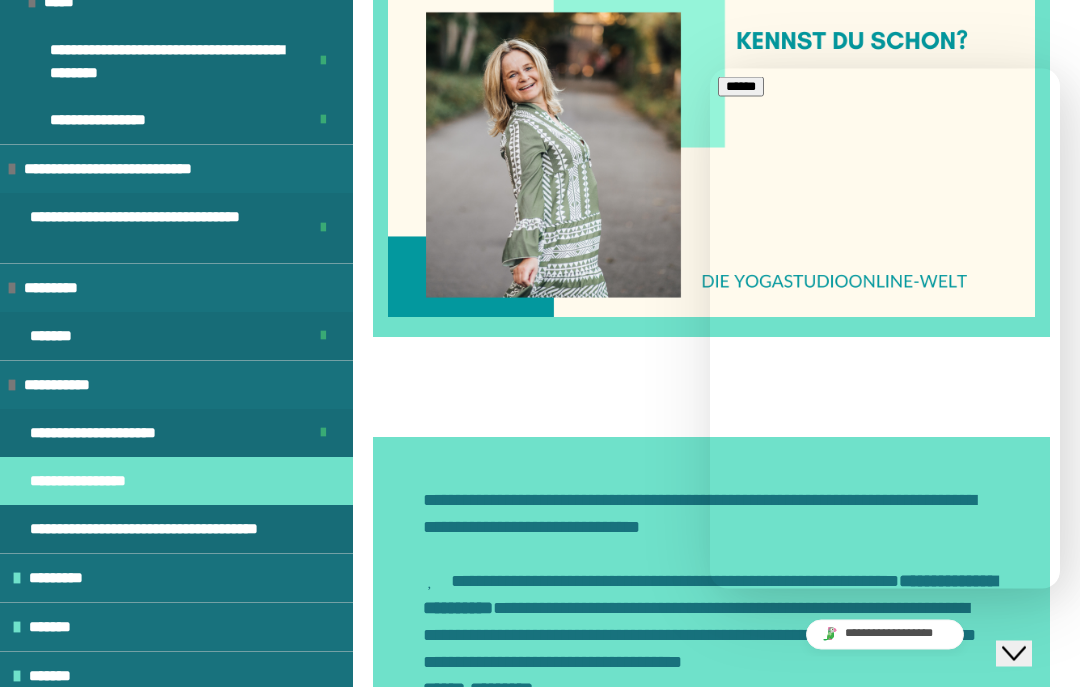 scroll, scrollTop: 288, scrollLeft: 0, axis: vertical 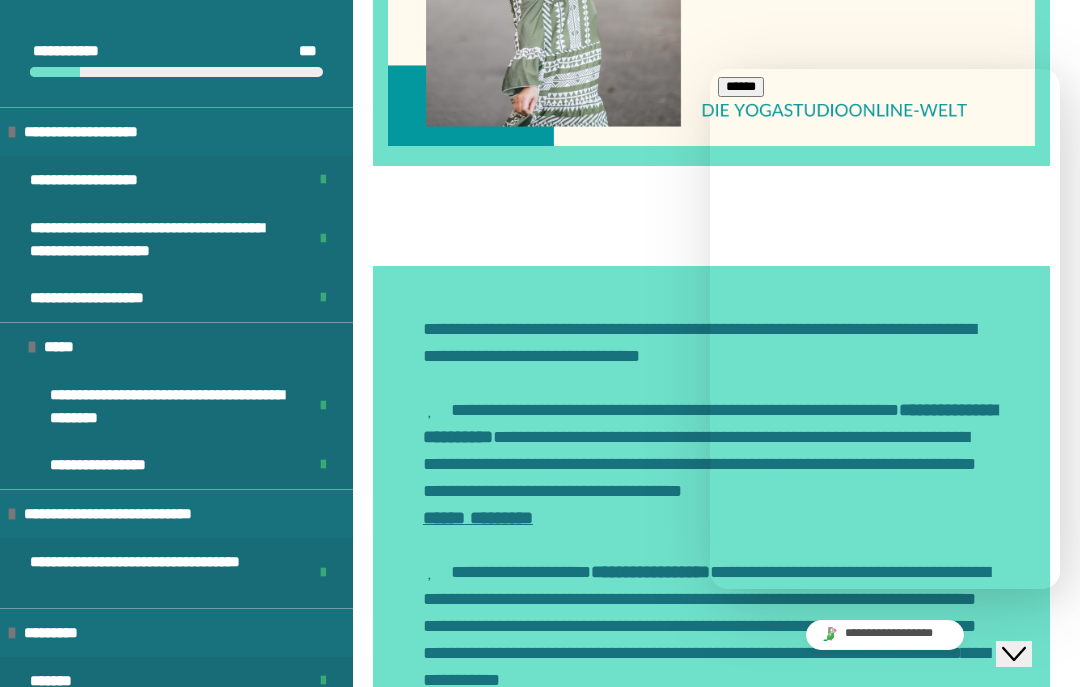 click on "**********" 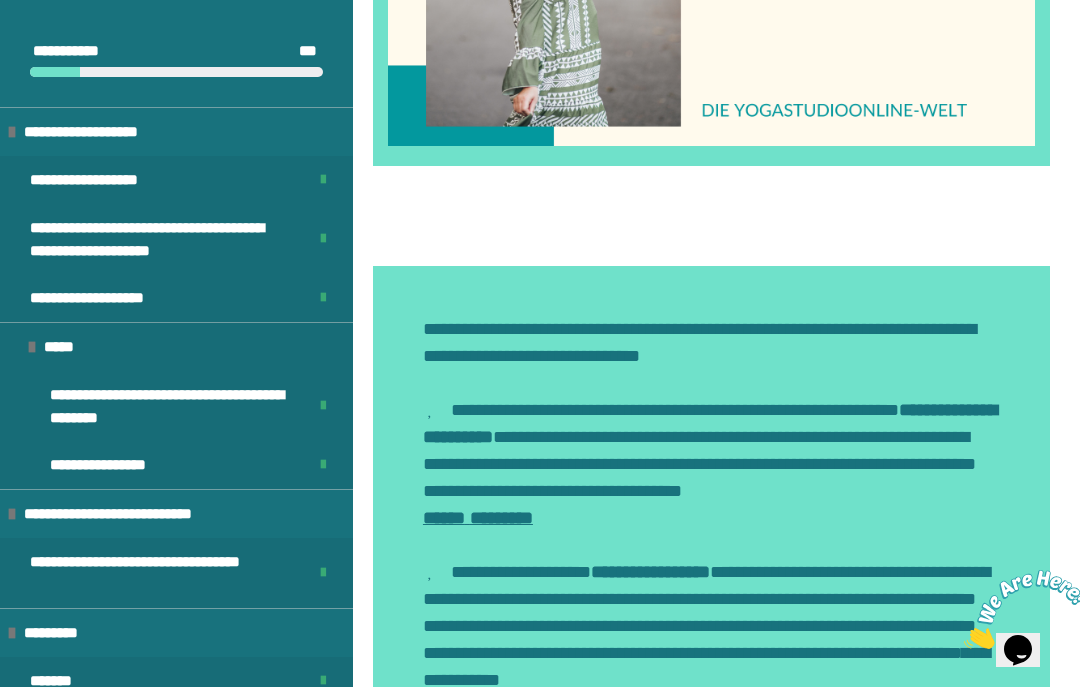 click at bounding box center [964, 644] 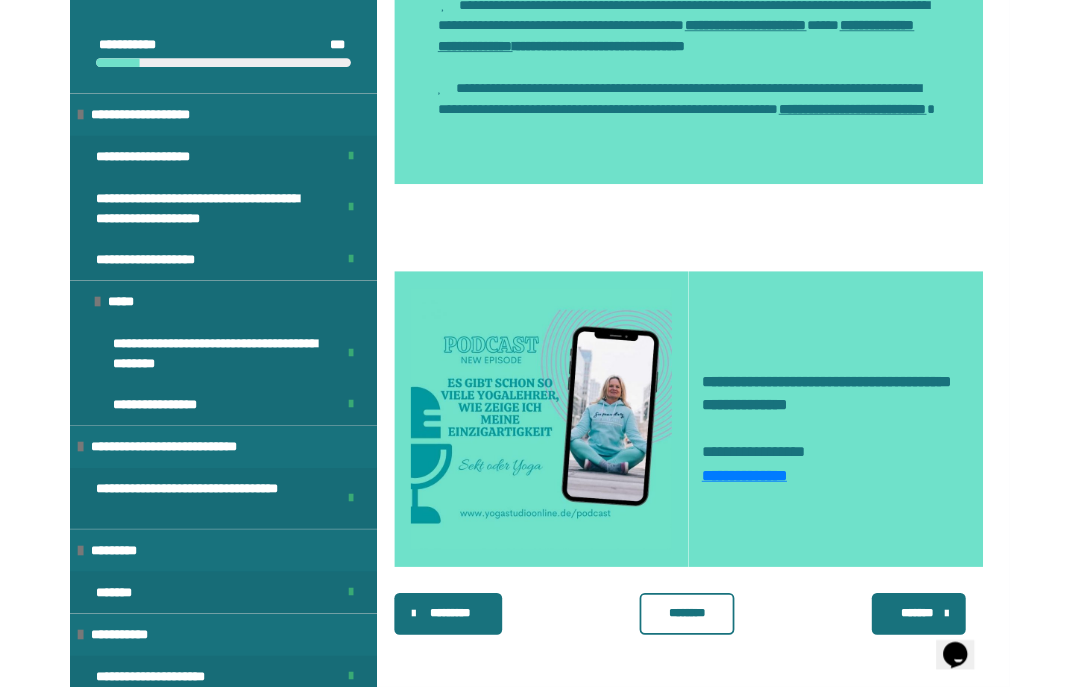 scroll, scrollTop: 1567, scrollLeft: 0, axis: vertical 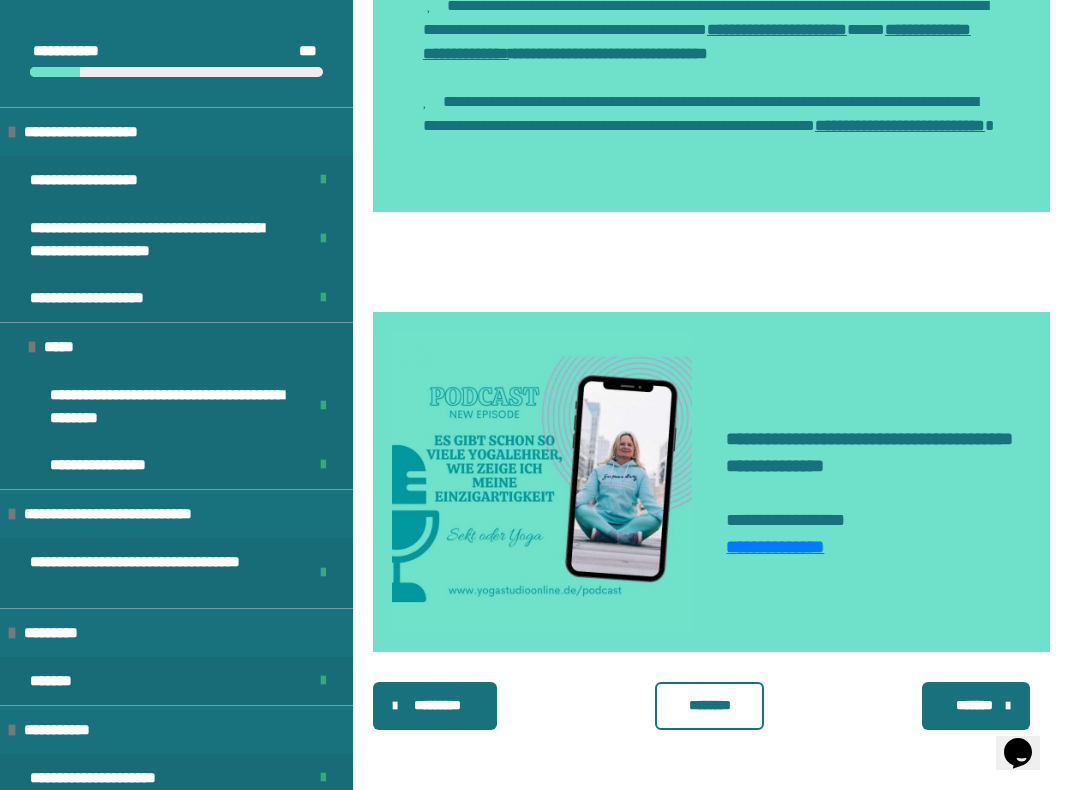 click on "********" at bounding box center (710, 705) 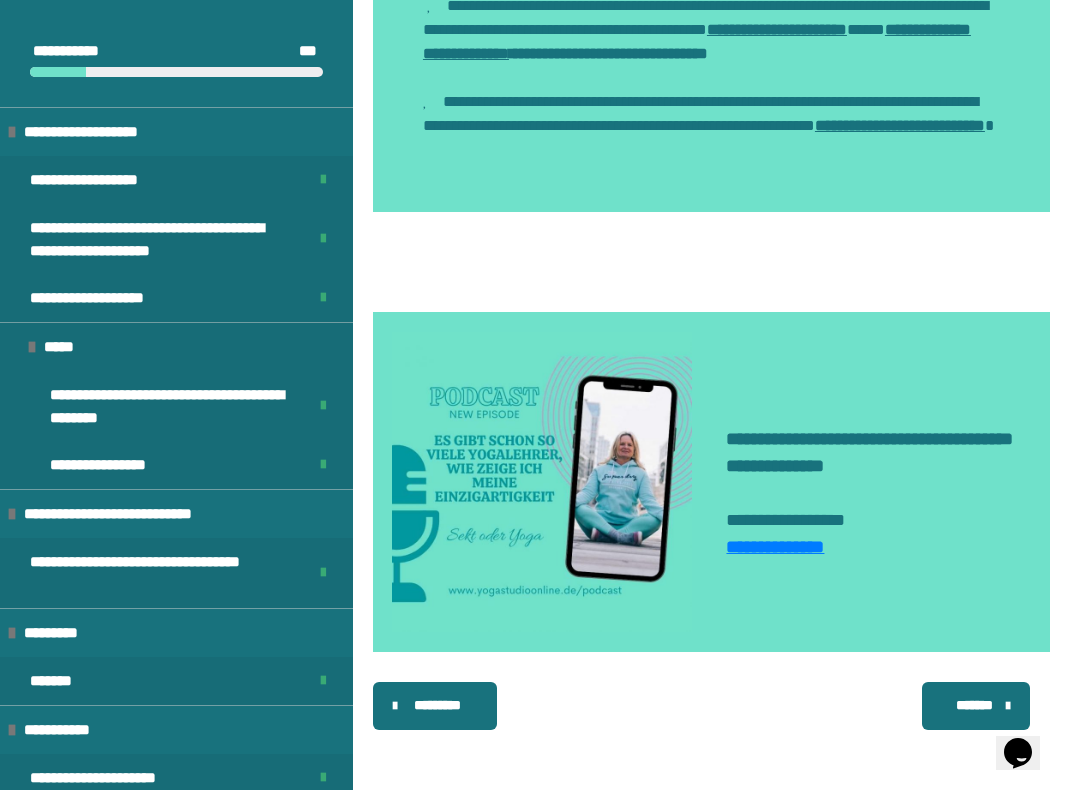 click on "*******" at bounding box center [974, 705] 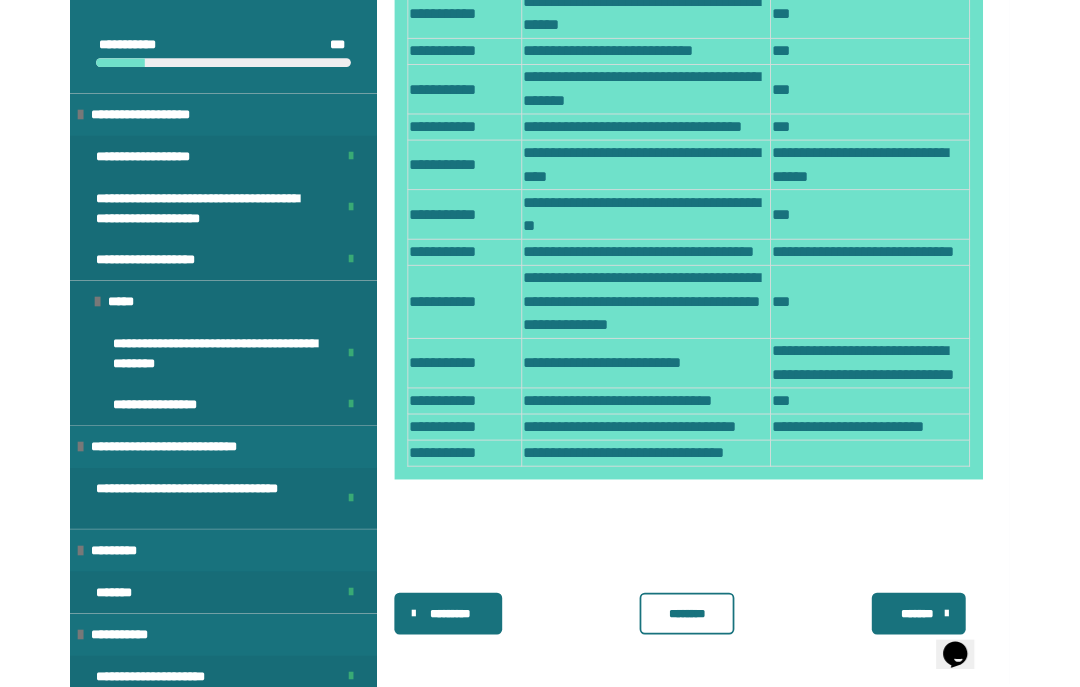 scroll, scrollTop: 2299, scrollLeft: 0, axis: vertical 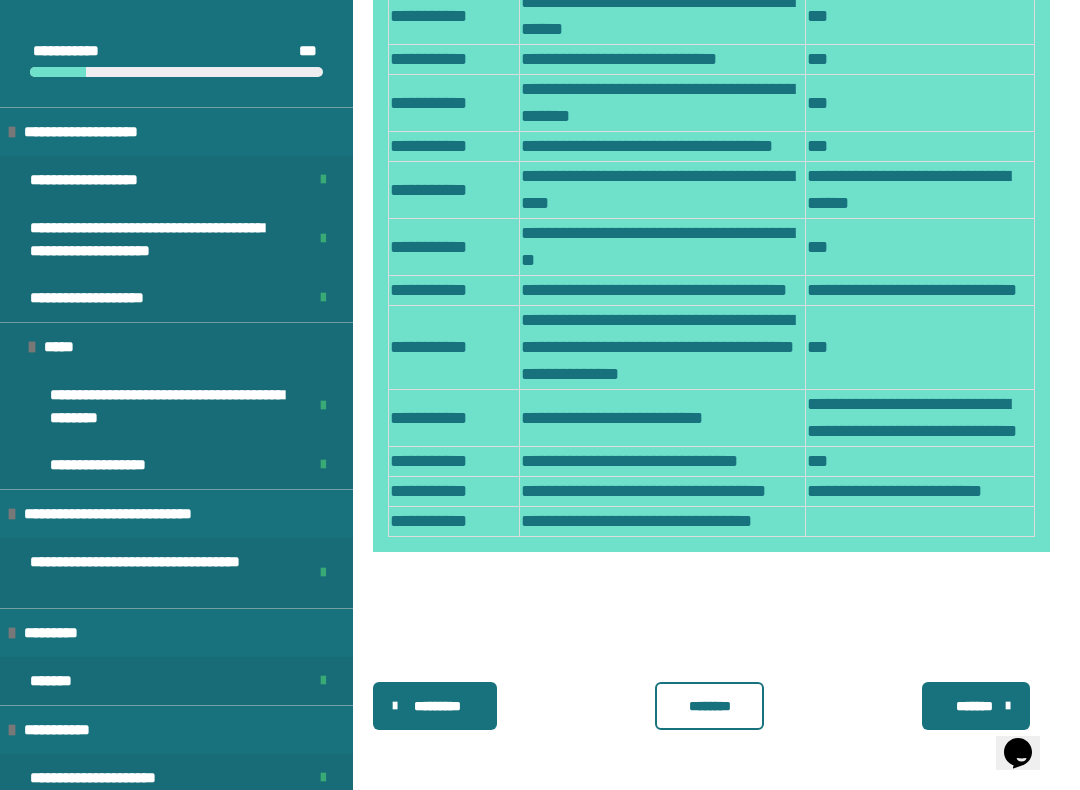 click on "********" at bounding box center (710, 706) 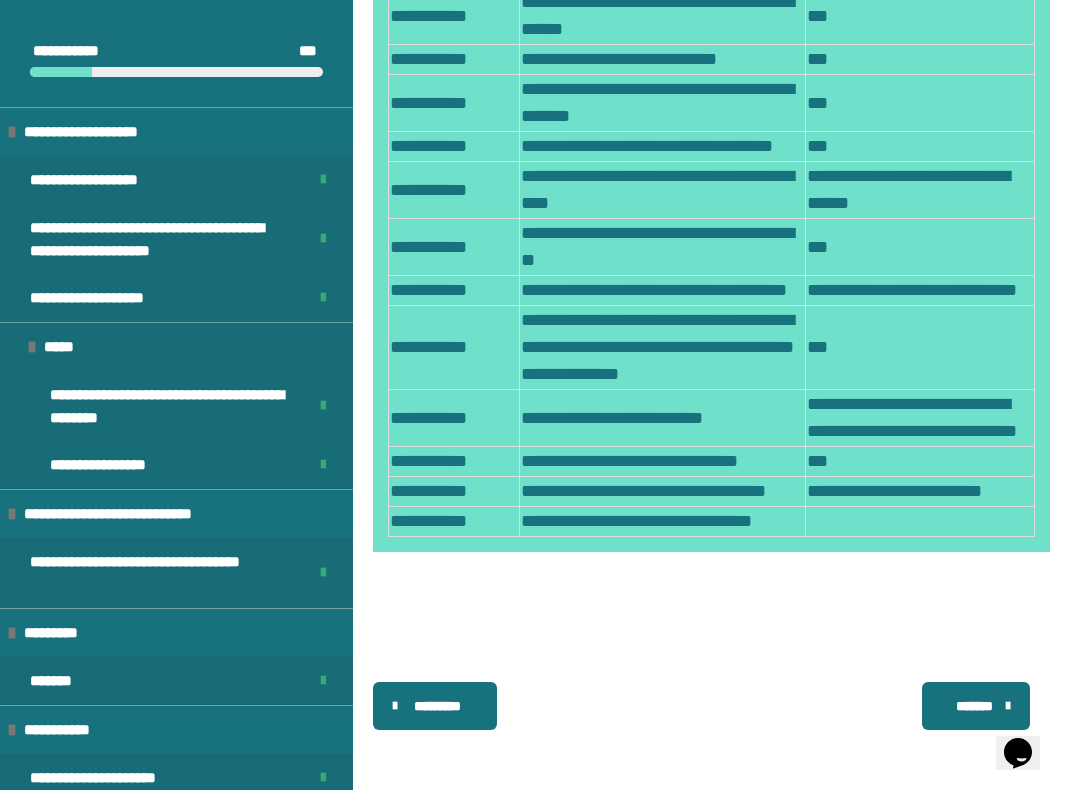 click on "*******" at bounding box center (976, 706) 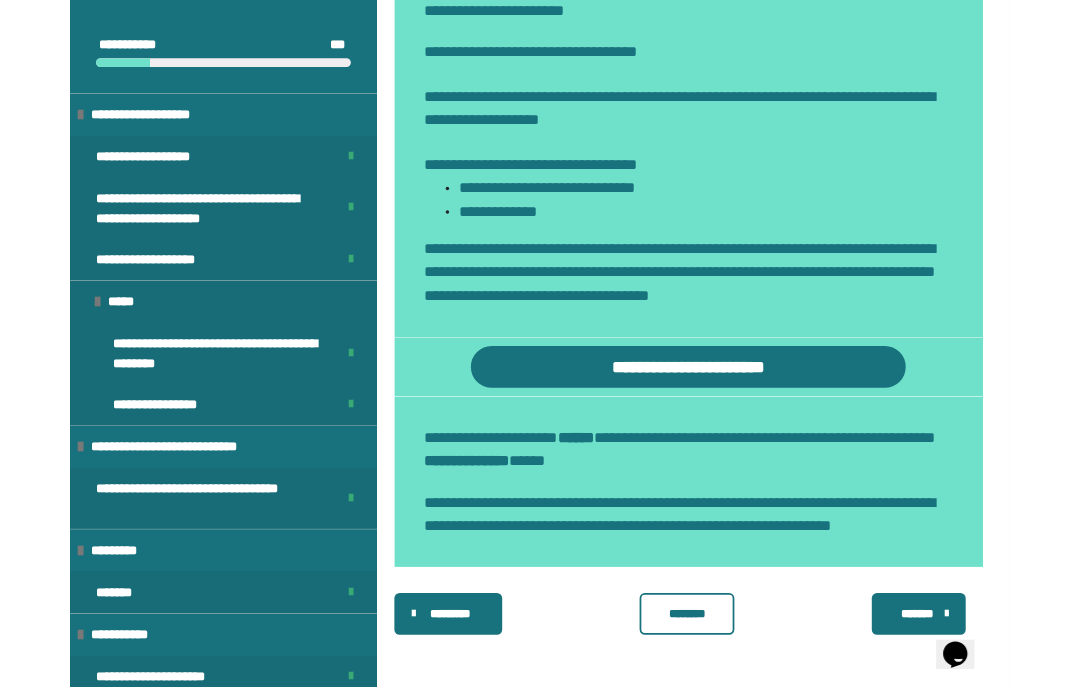 scroll, scrollTop: 906, scrollLeft: 0, axis: vertical 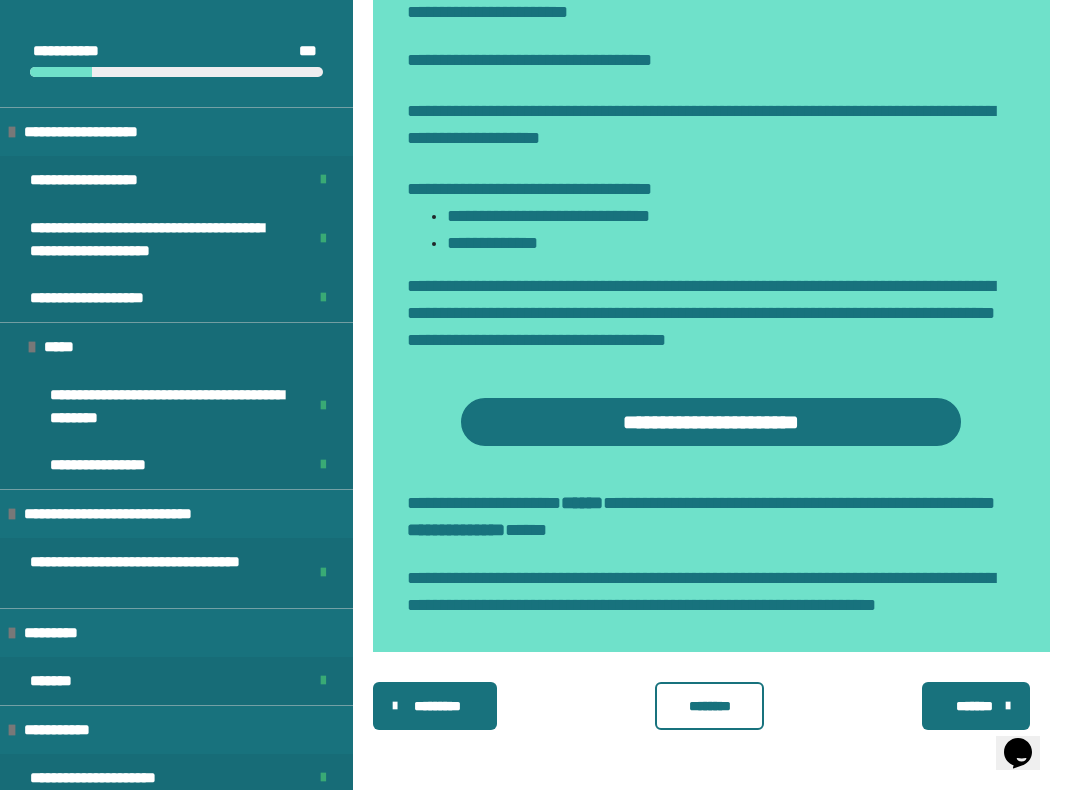 click on "********" at bounding box center [710, 706] 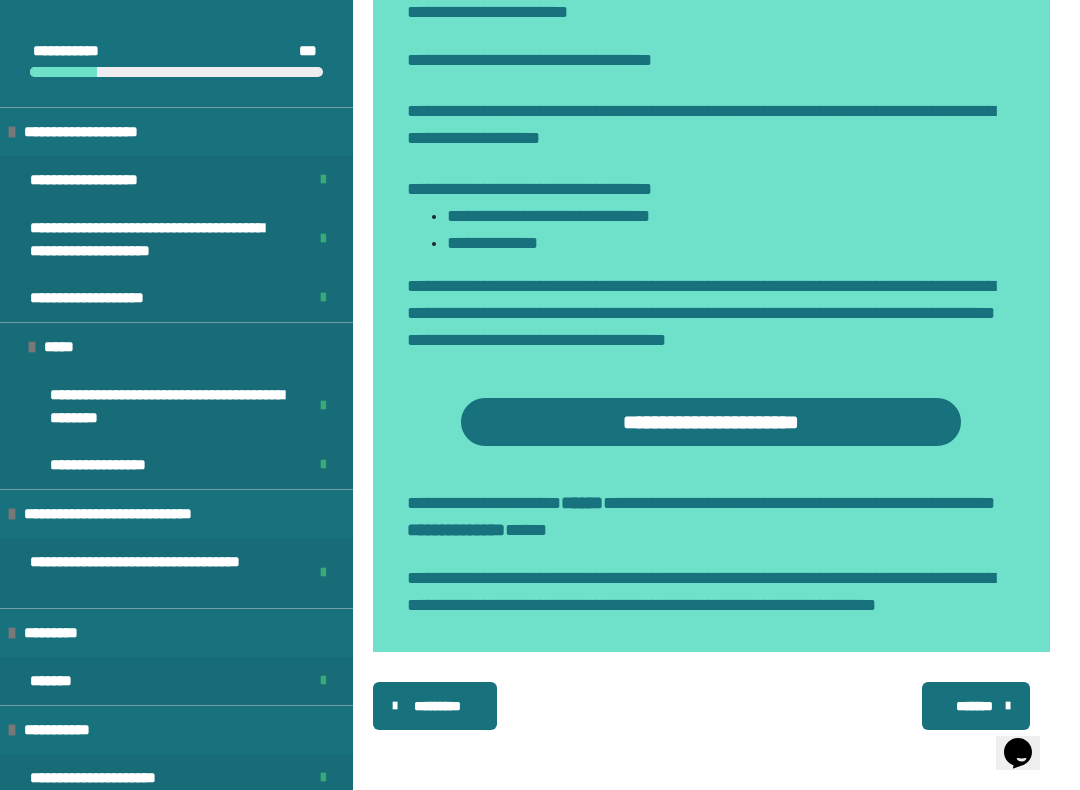 click on "*******" at bounding box center (974, 706) 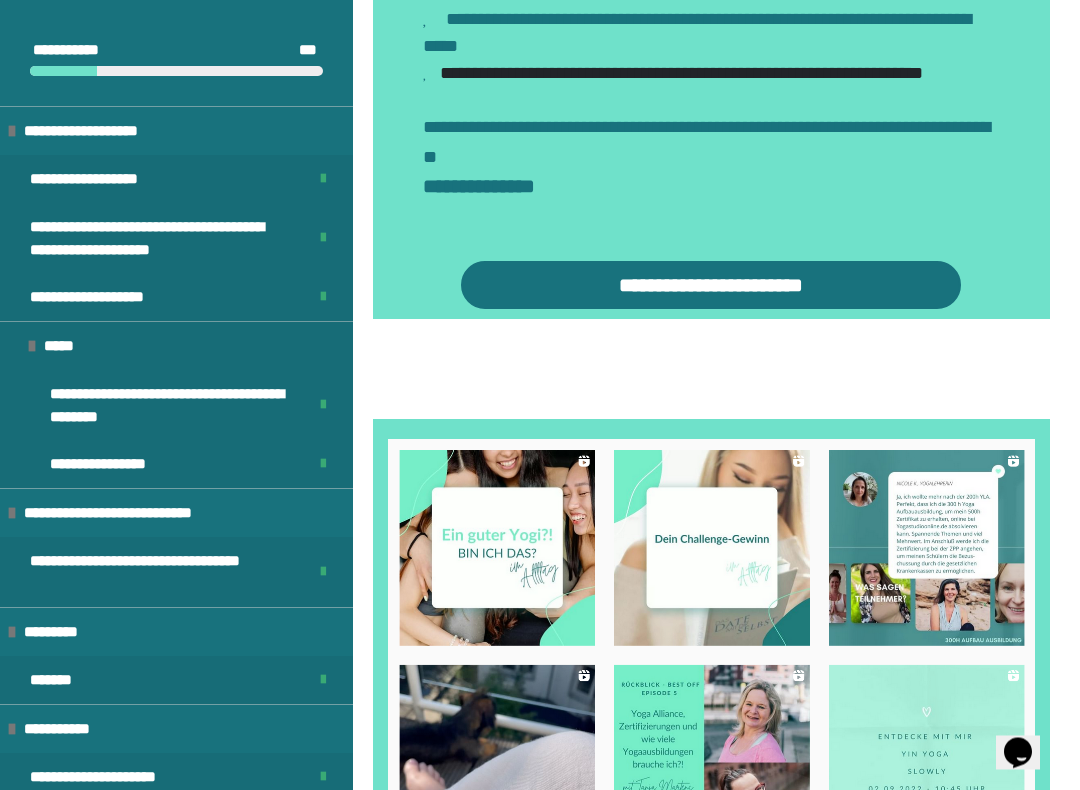 scroll, scrollTop: 1261, scrollLeft: 0, axis: vertical 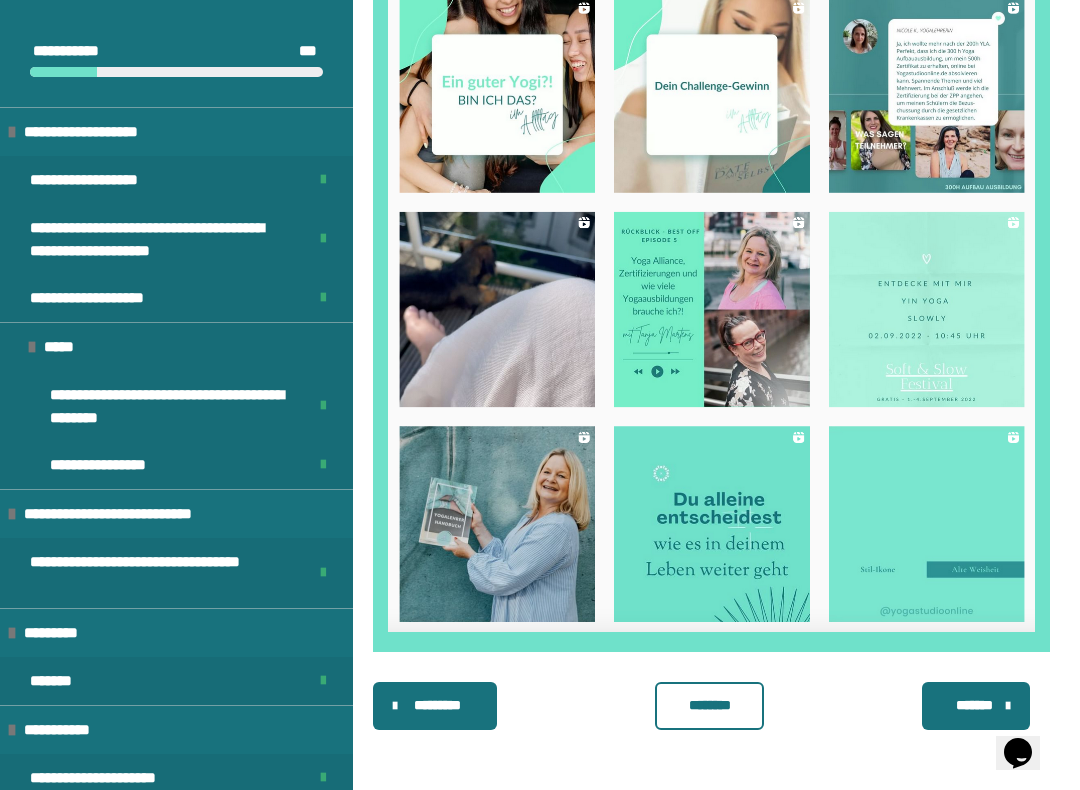 click on "********" at bounding box center [710, 705] 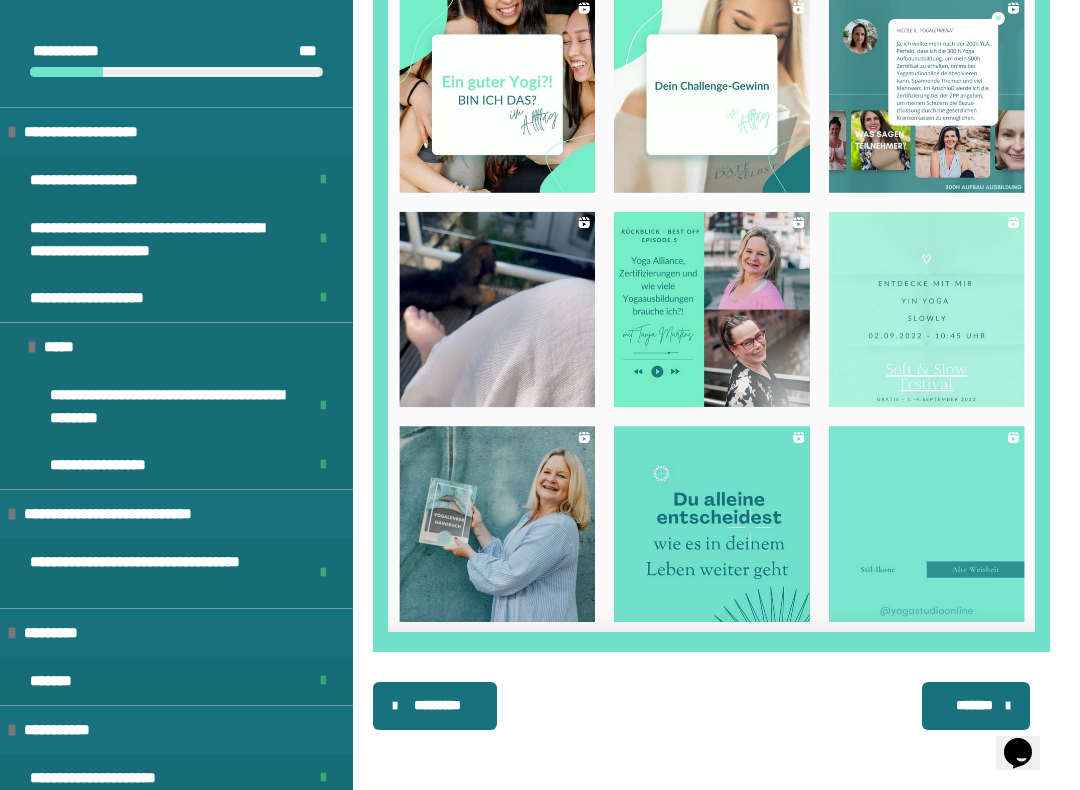 click on "*******" at bounding box center (974, 705) 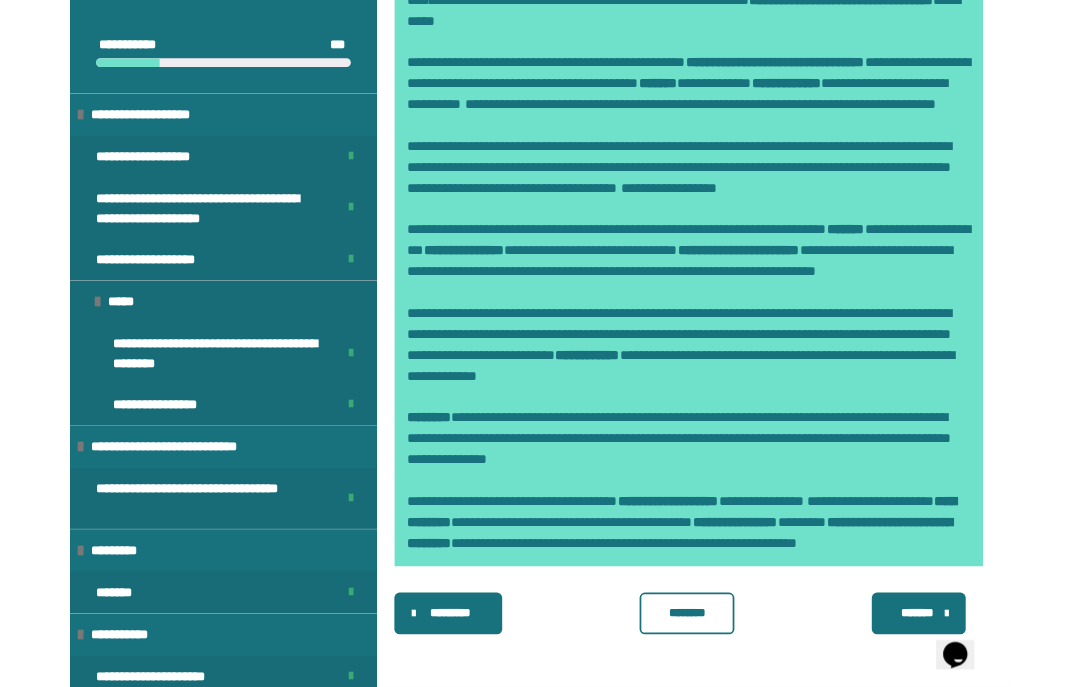 scroll, scrollTop: 1915, scrollLeft: 0, axis: vertical 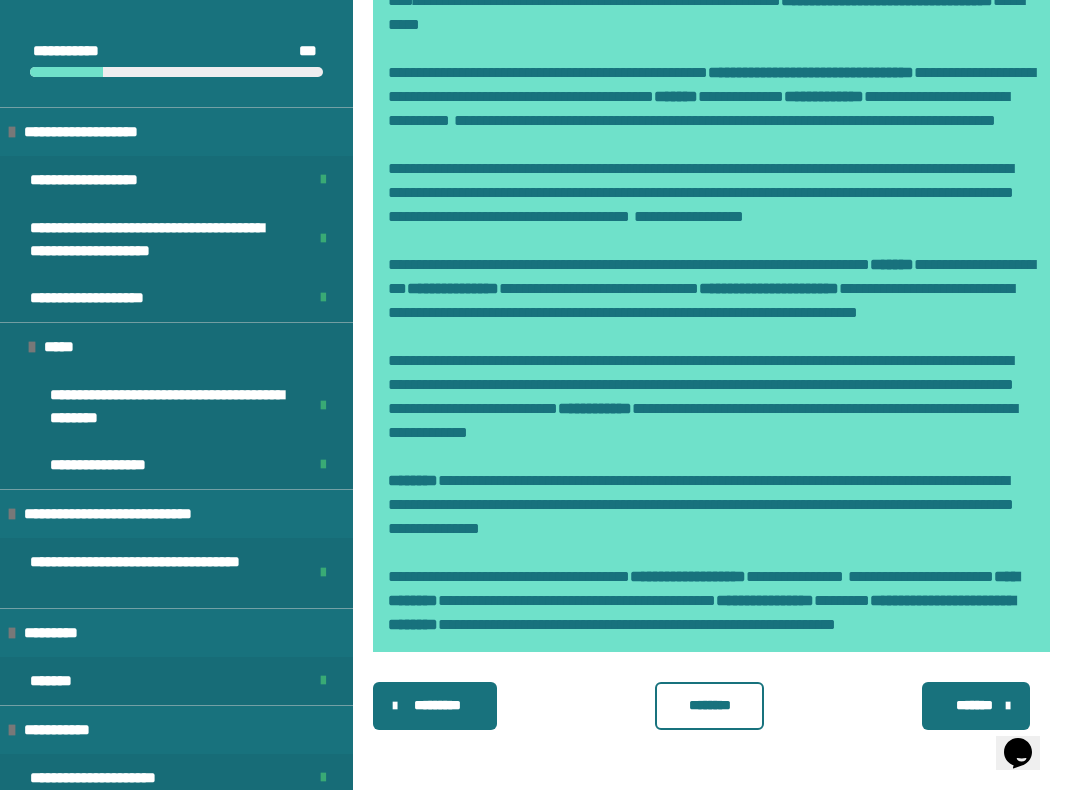 click on "********" at bounding box center [710, 705] 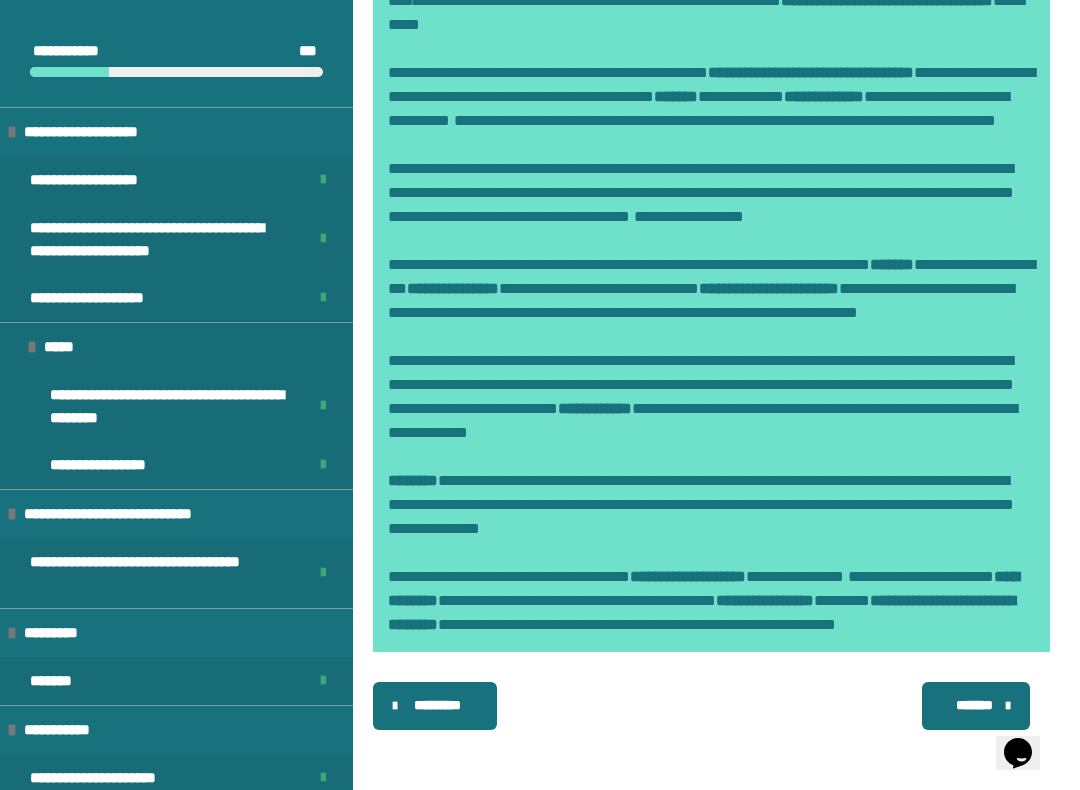 click on "*******" at bounding box center [974, 705] 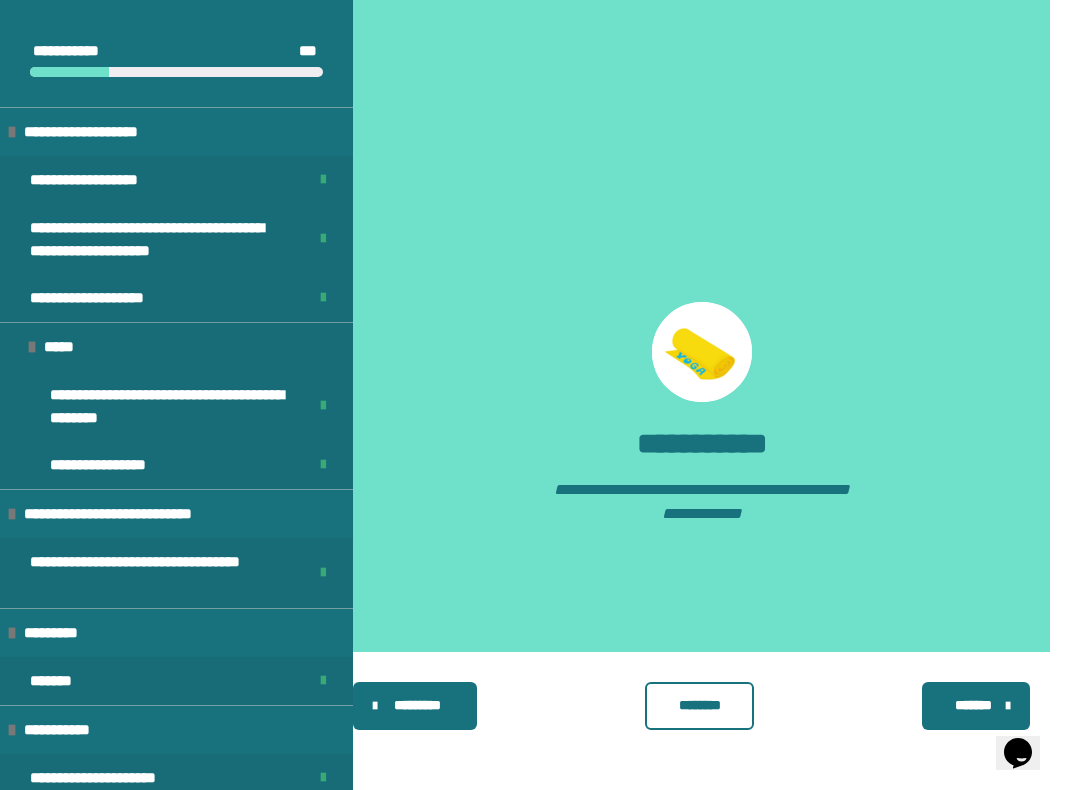 scroll, scrollTop: 5430, scrollLeft: 0, axis: vertical 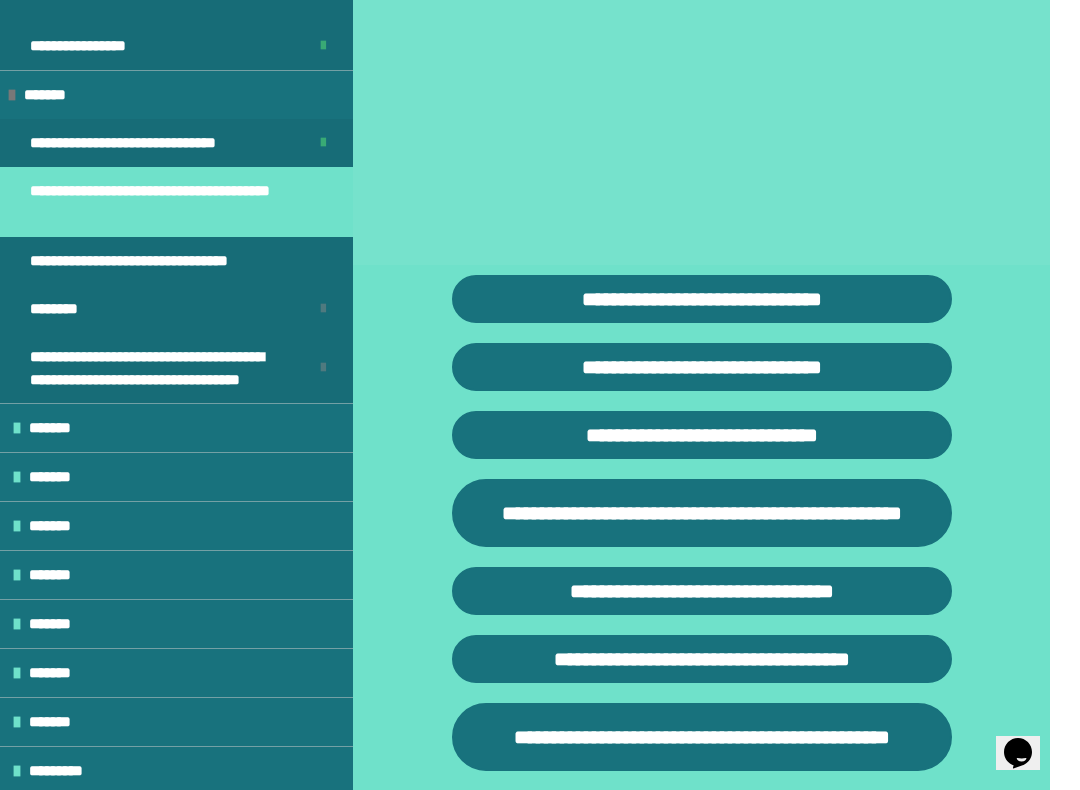 click on "**********" at bounding box center [702, 299] 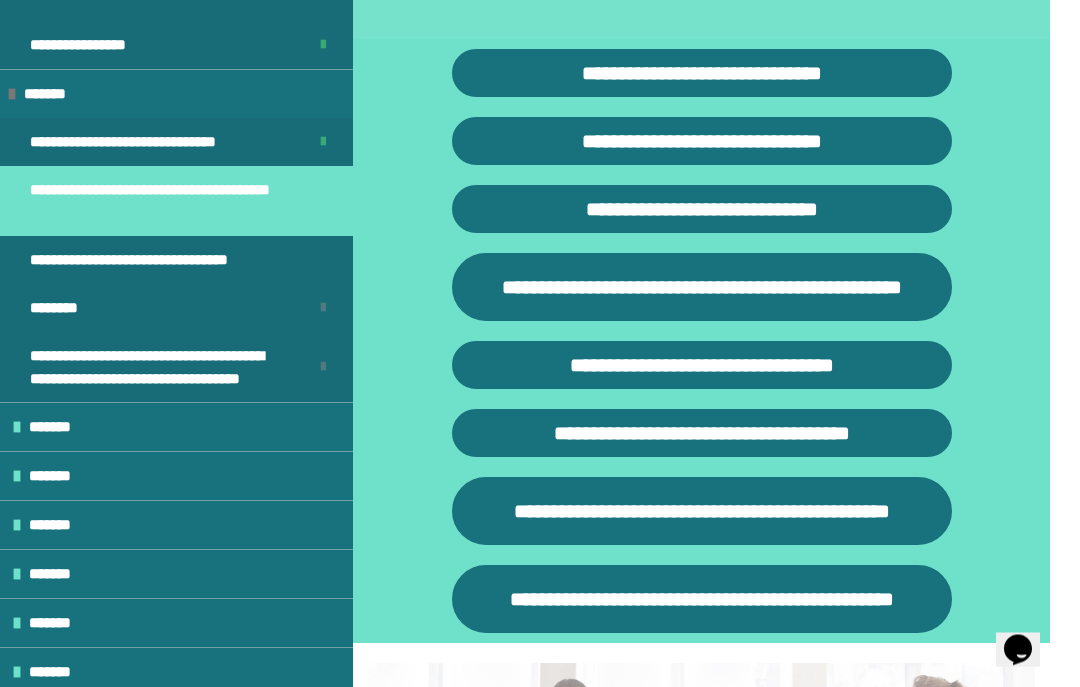 scroll, scrollTop: 3894, scrollLeft: 0, axis: vertical 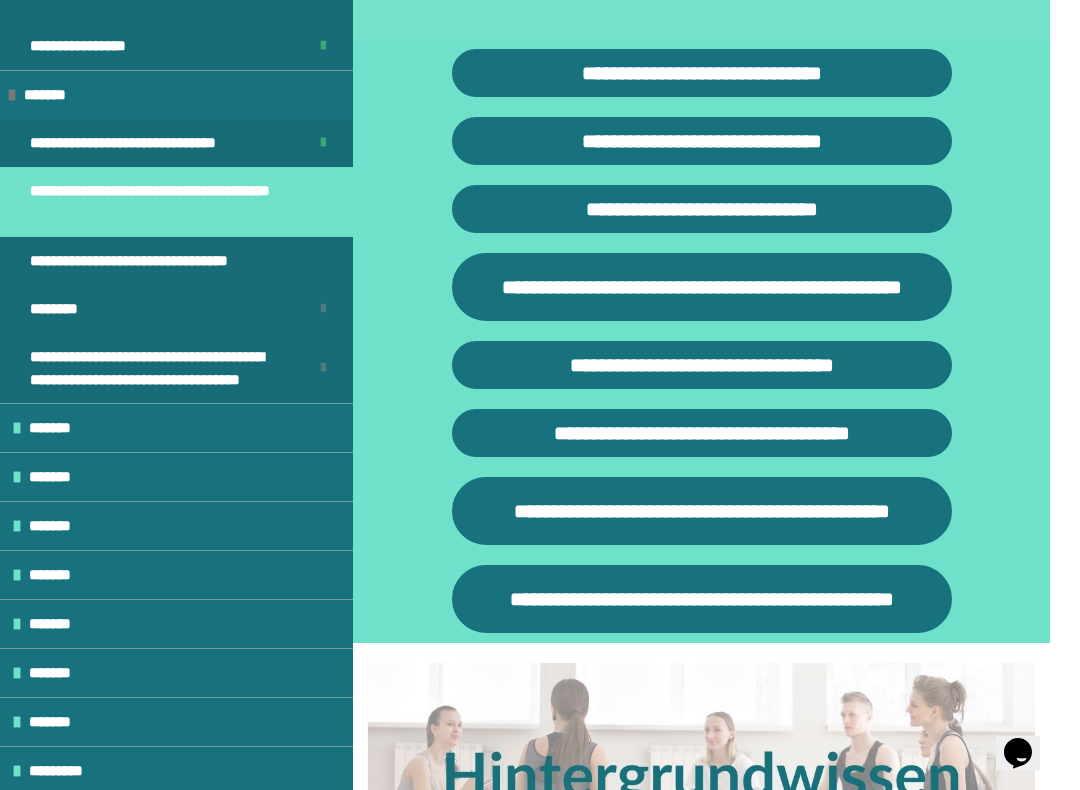 click on "**********" at bounding box center [702, 141] 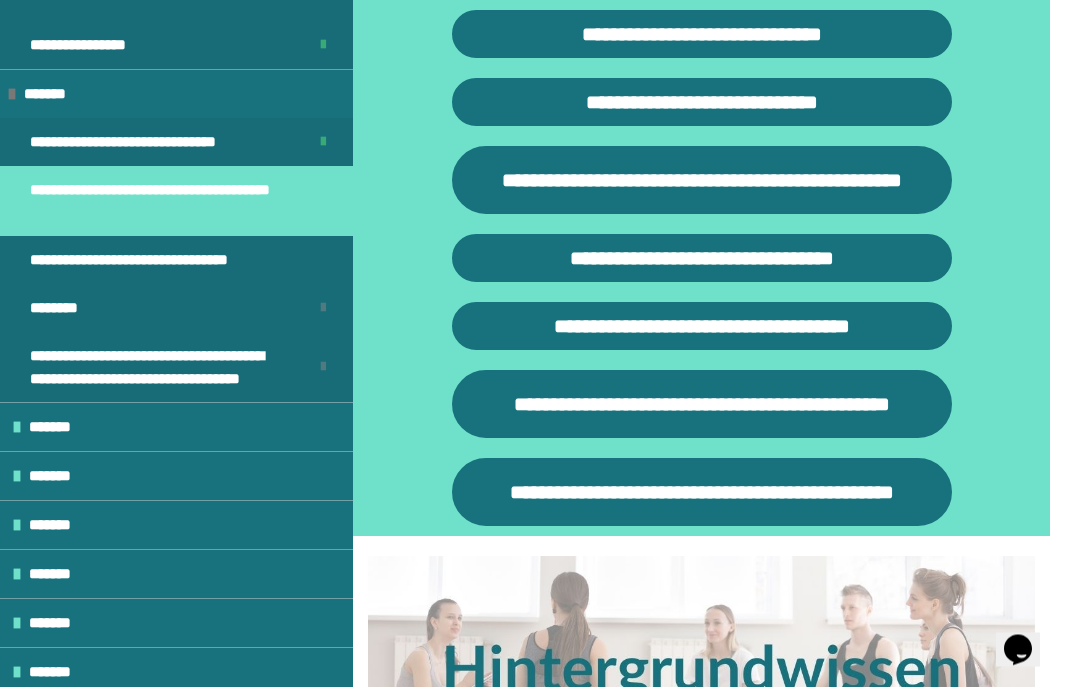 scroll, scrollTop: 4001, scrollLeft: 0, axis: vertical 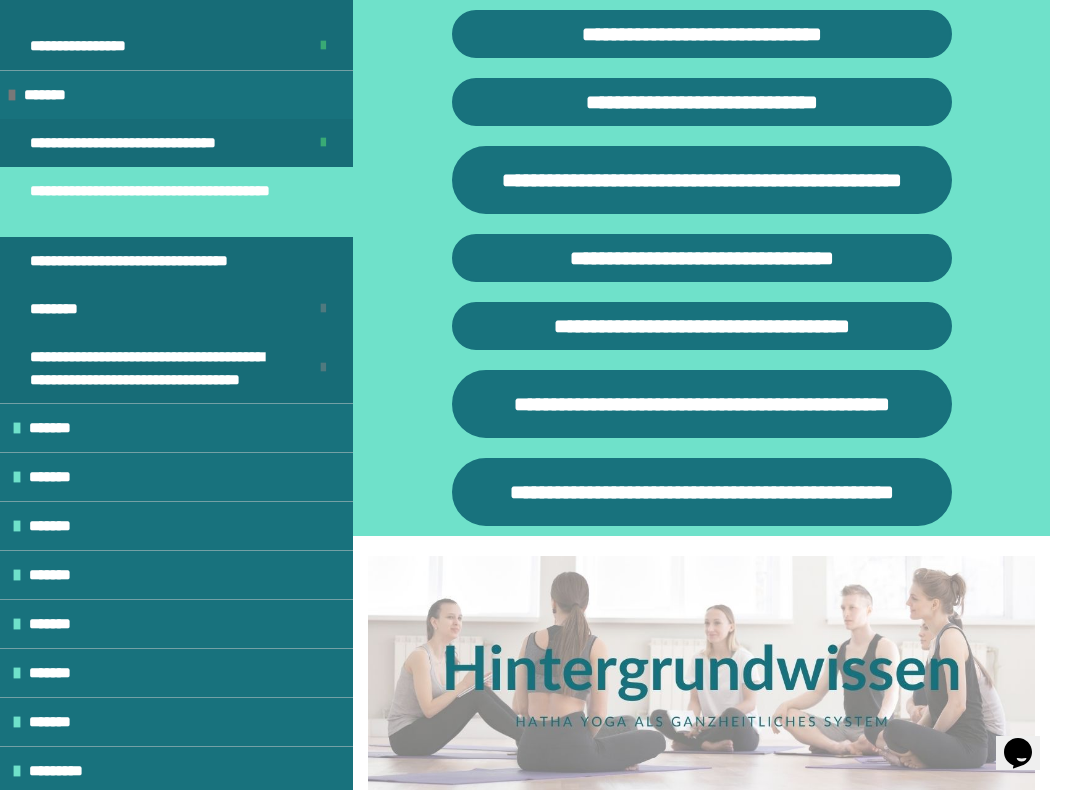 click on "**********" at bounding box center (702, 102) 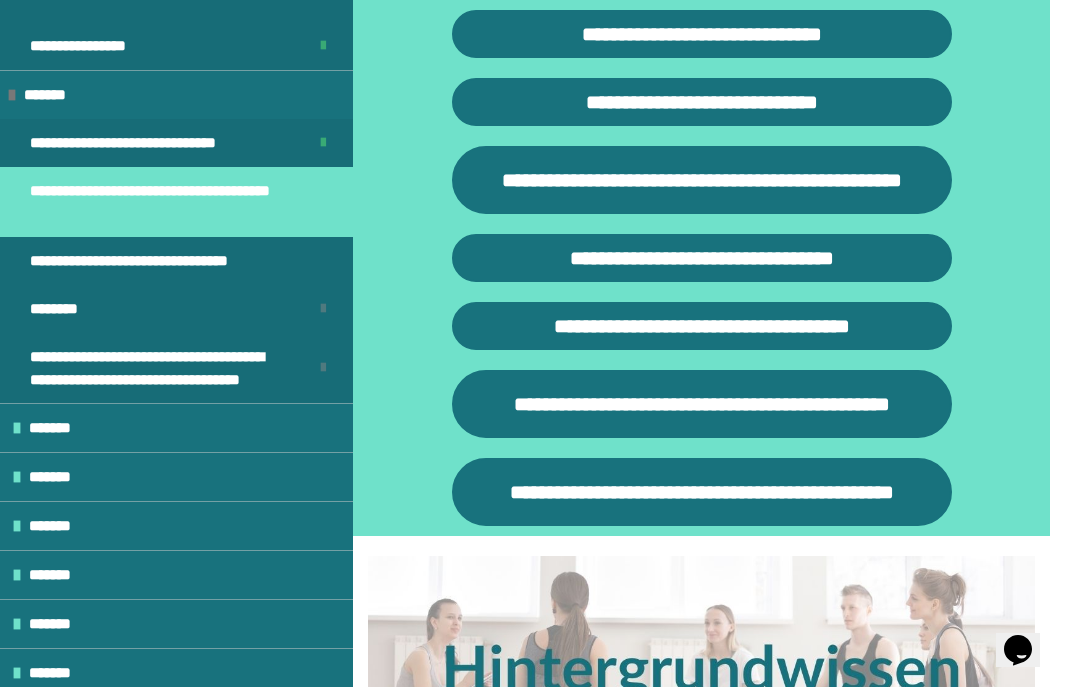 click on "**********" at bounding box center (702, 180) 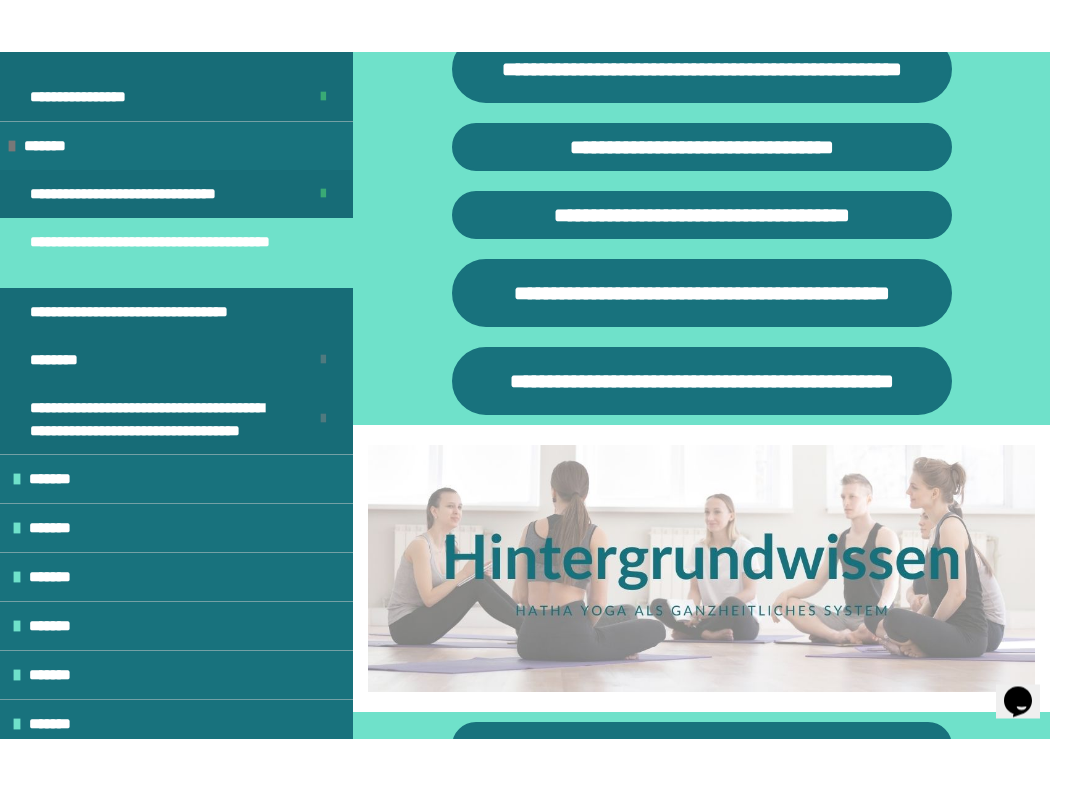 scroll, scrollTop: 4164, scrollLeft: 0, axis: vertical 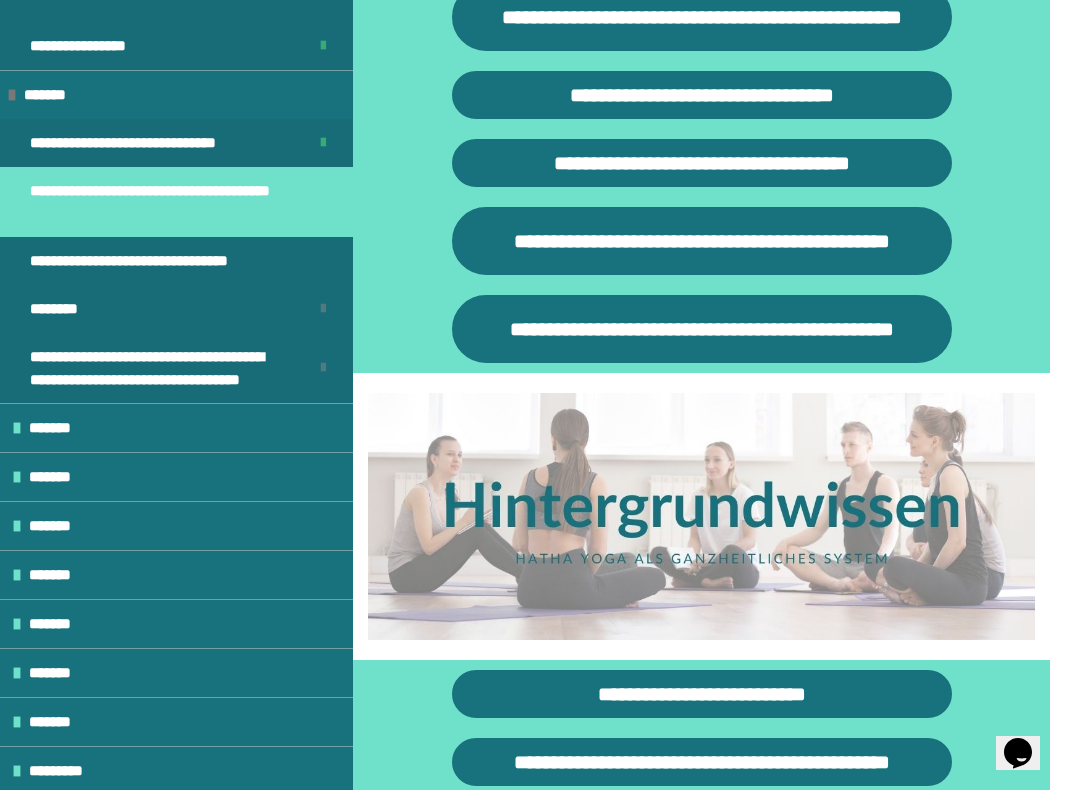 click on "**********" at bounding box center [702, 163] 